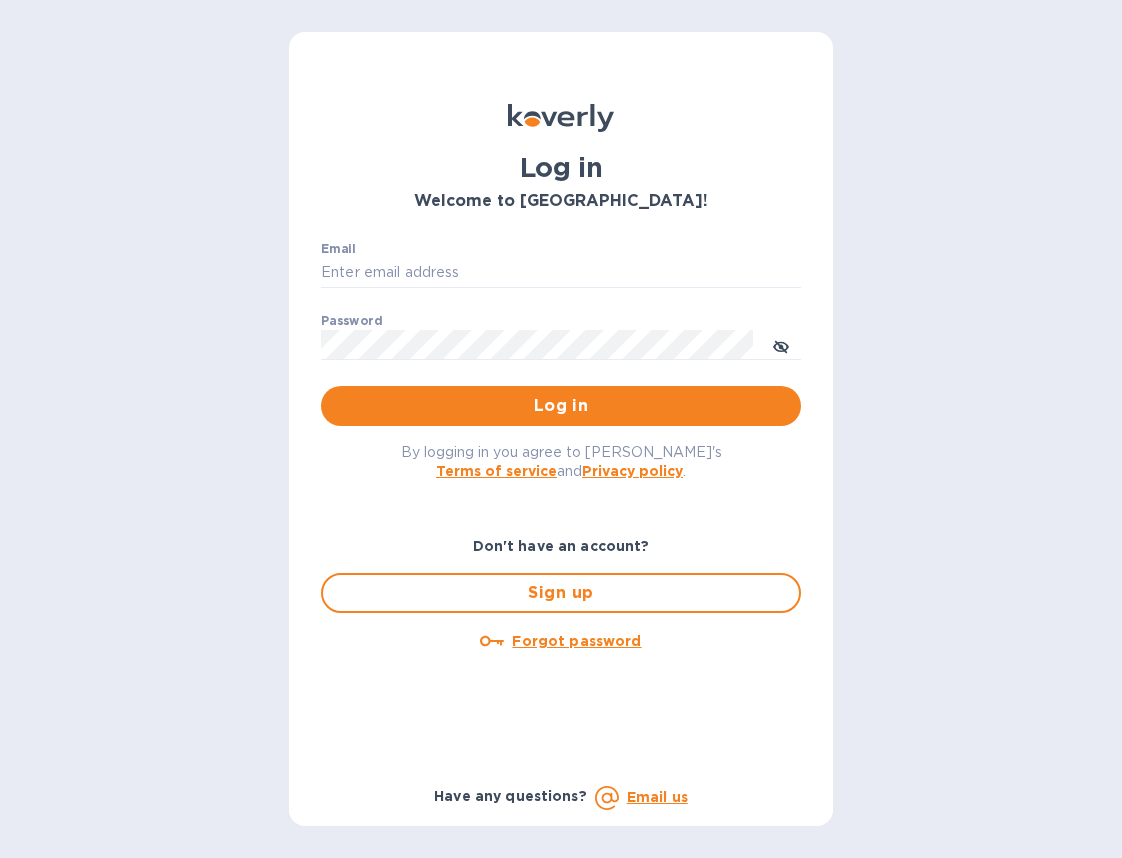scroll, scrollTop: 0, scrollLeft: 0, axis: both 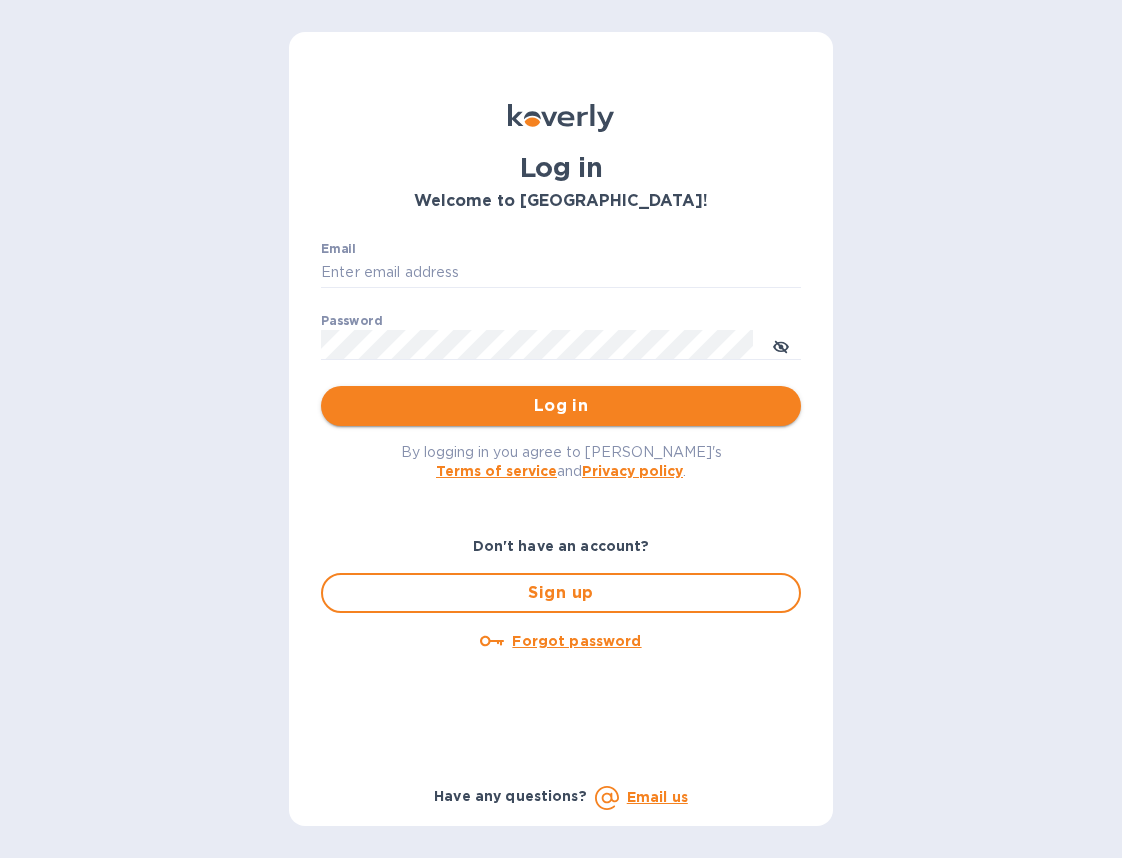 type on "[EMAIL_ADDRESS][DOMAIN_NAME]" 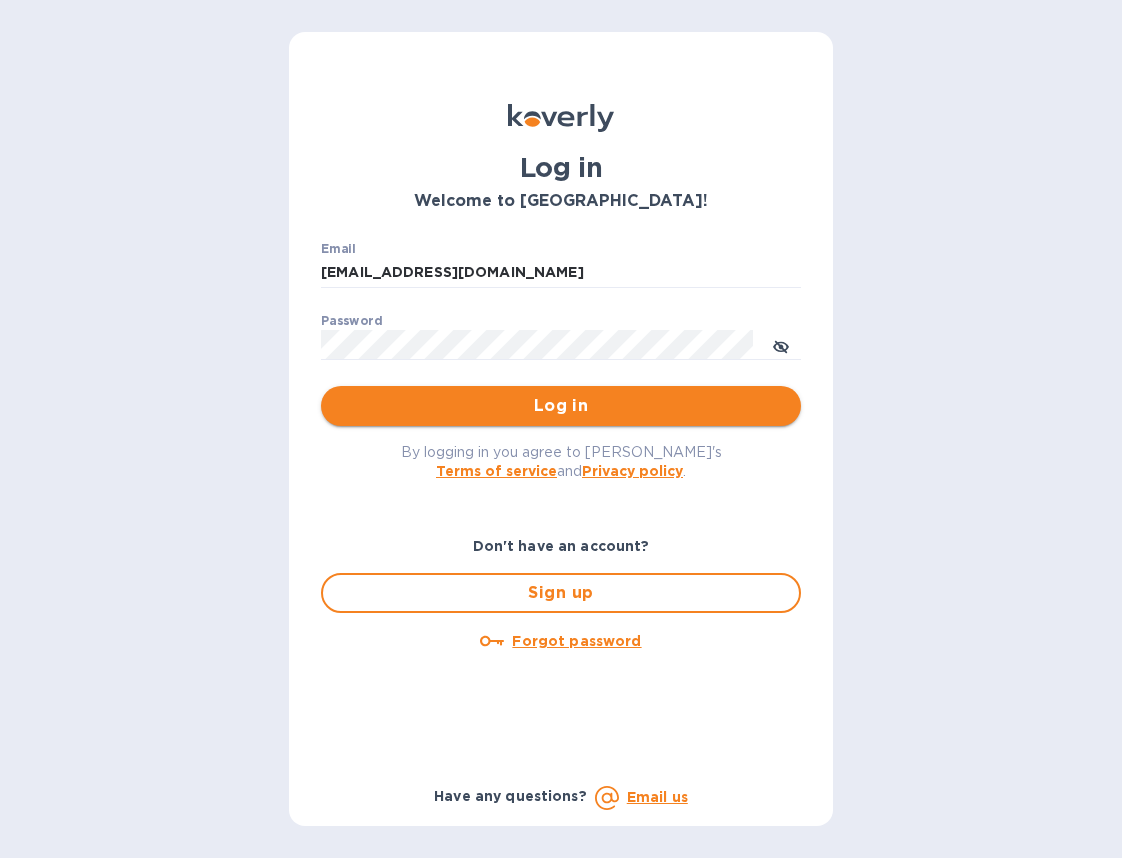 click on "Log in" at bounding box center [561, 406] 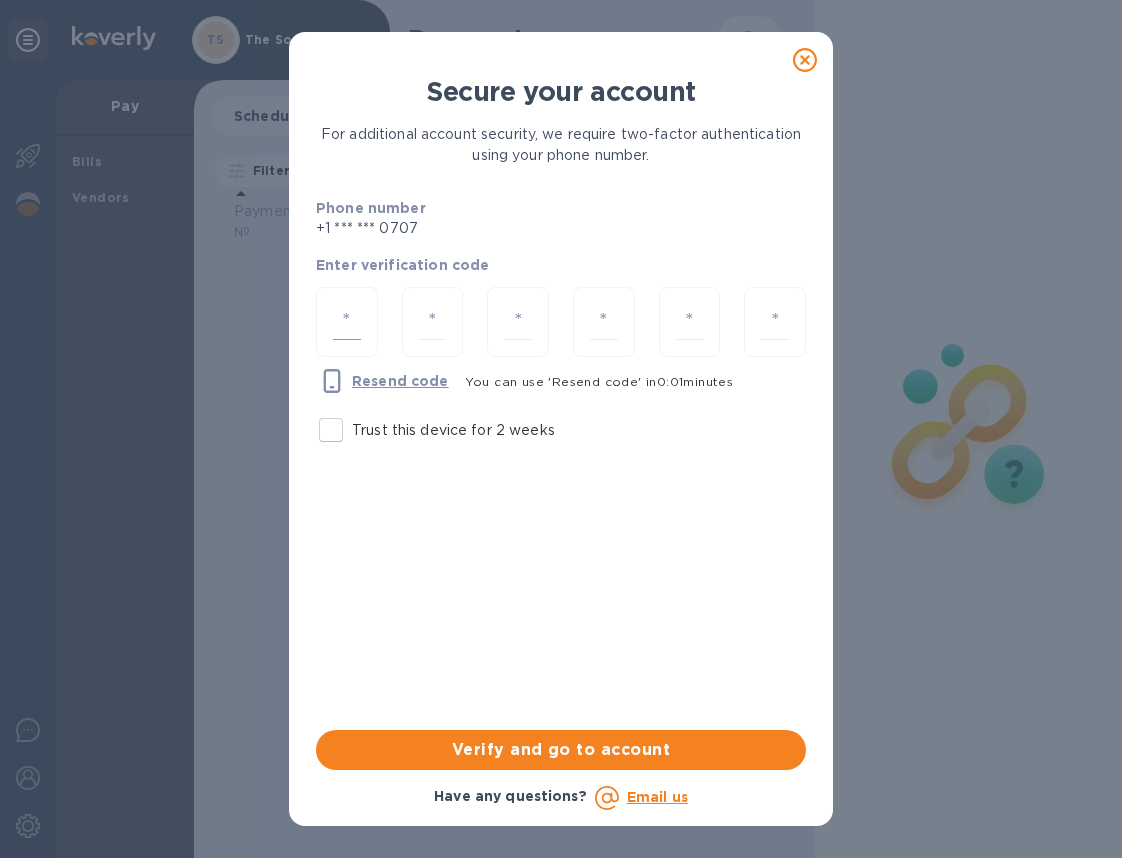 click at bounding box center [347, 322] 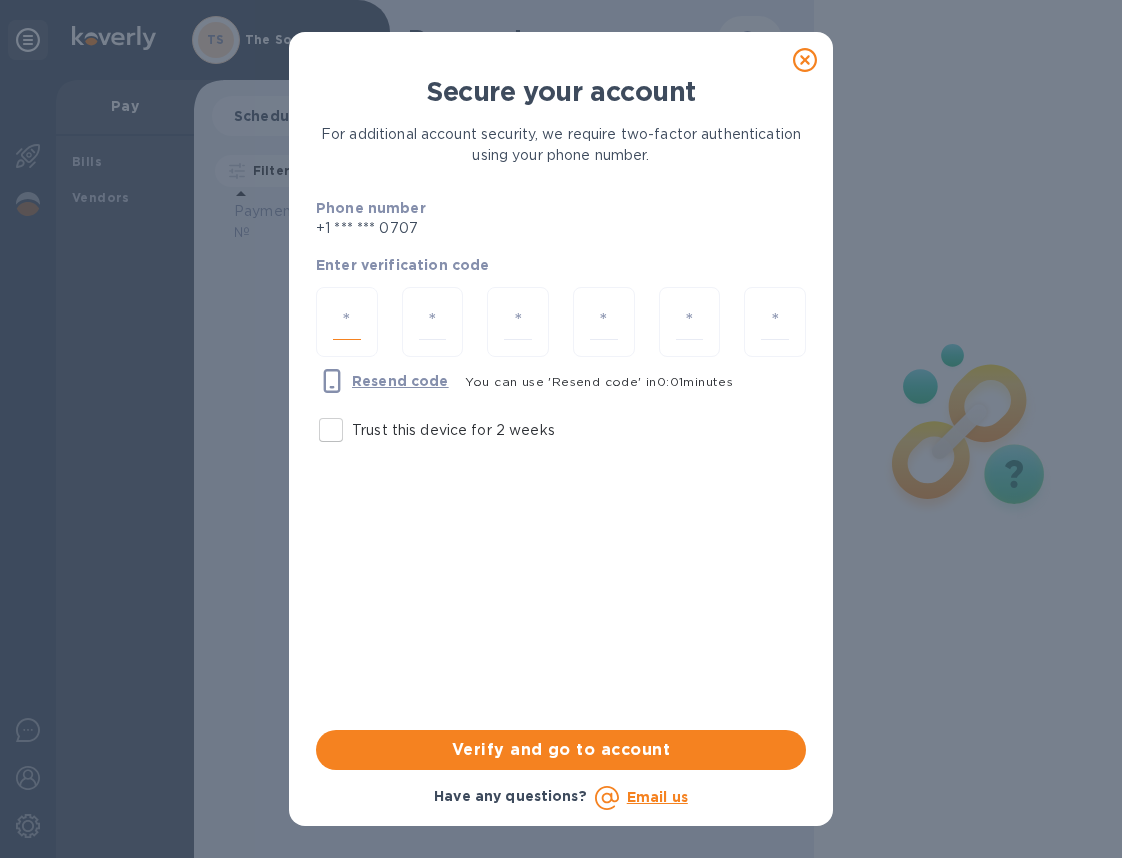 paste on "5" 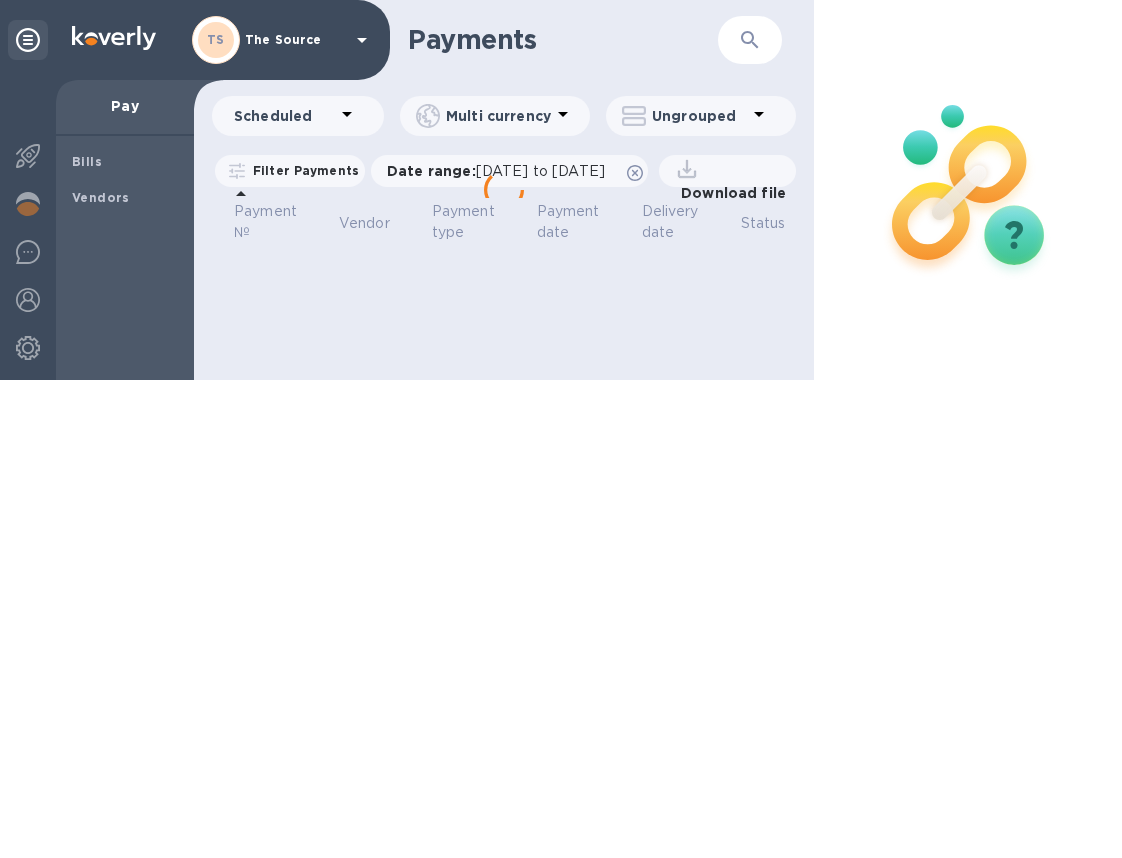 scroll, scrollTop: 0, scrollLeft: 0, axis: both 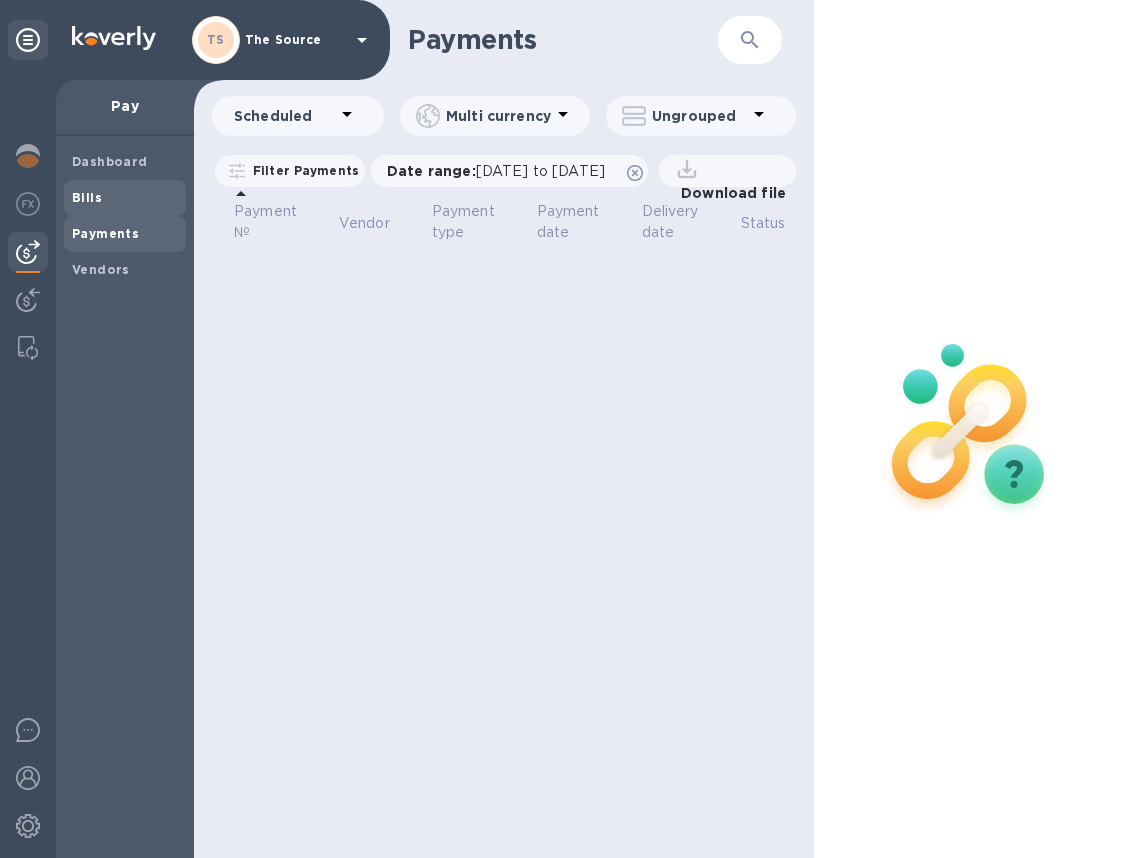 click on "Bills" at bounding box center (125, 198) 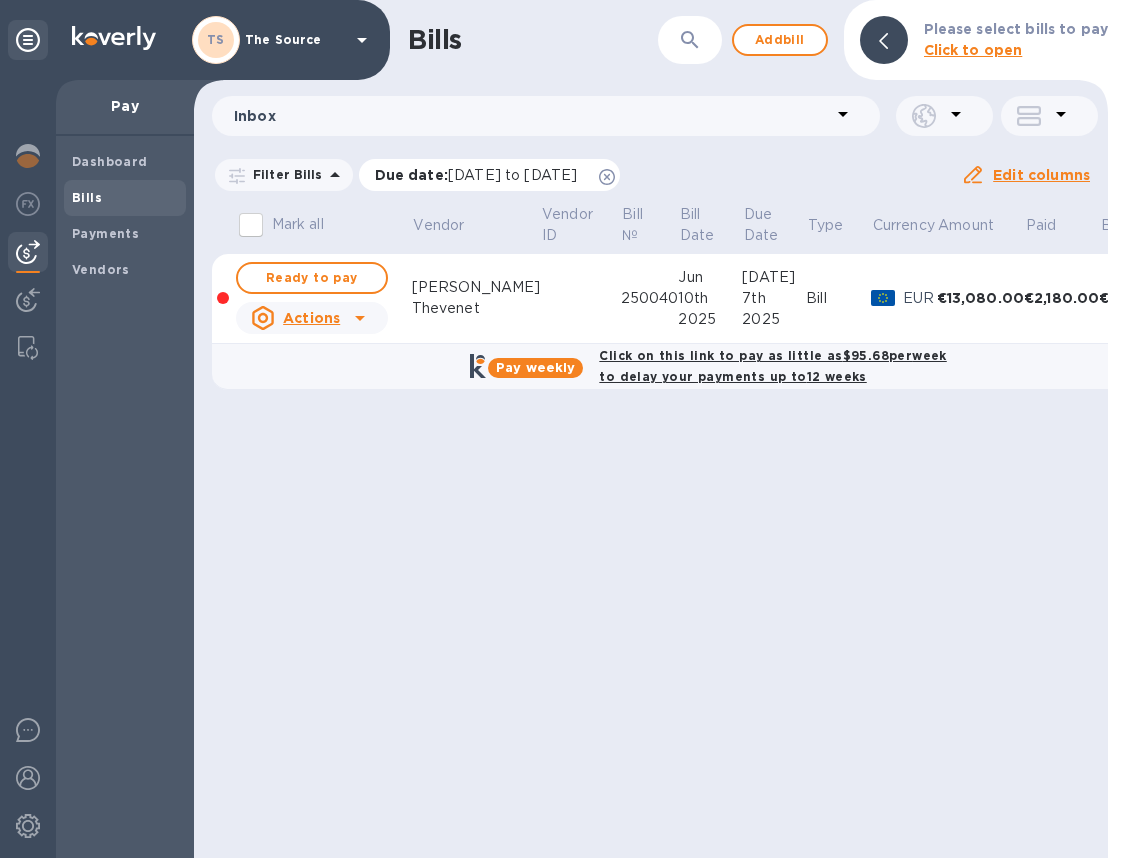 click 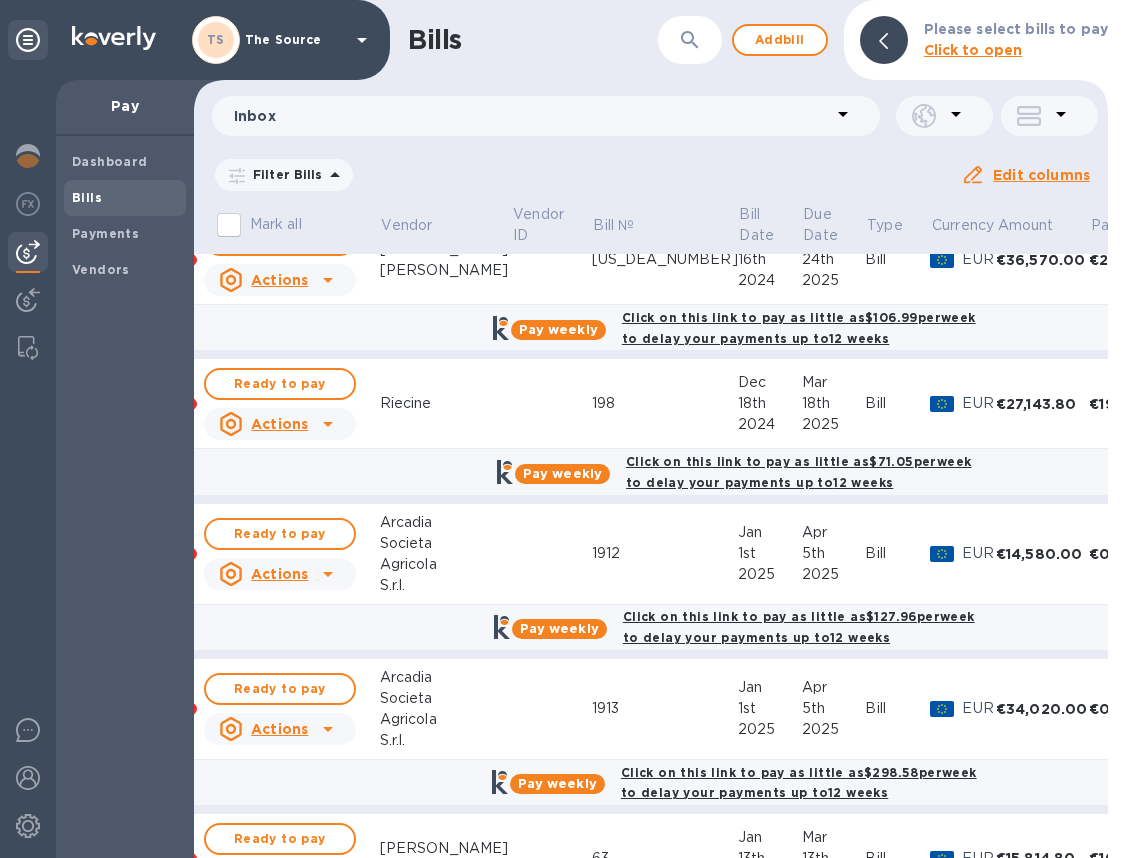 scroll, scrollTop: 514, scrollLeft: 0, axis: vertical 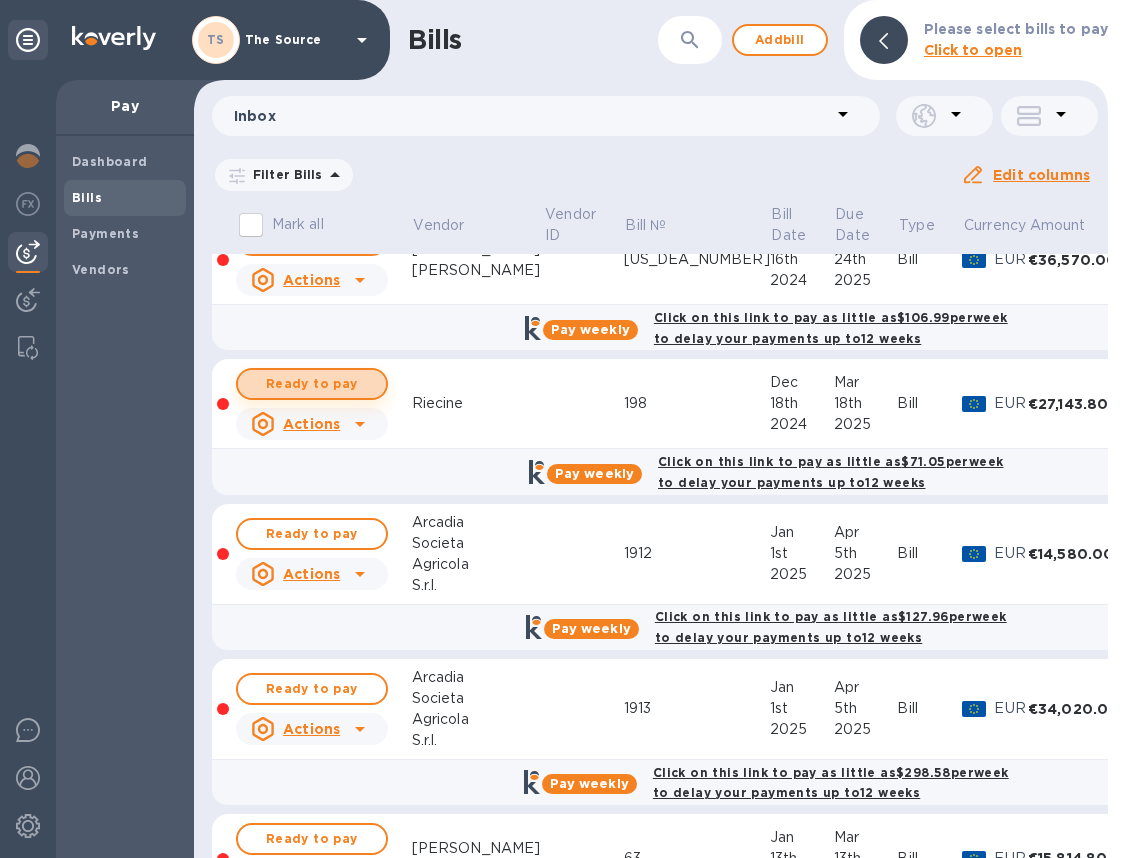click on "Ready to pay" at bounding box center [312, 384] 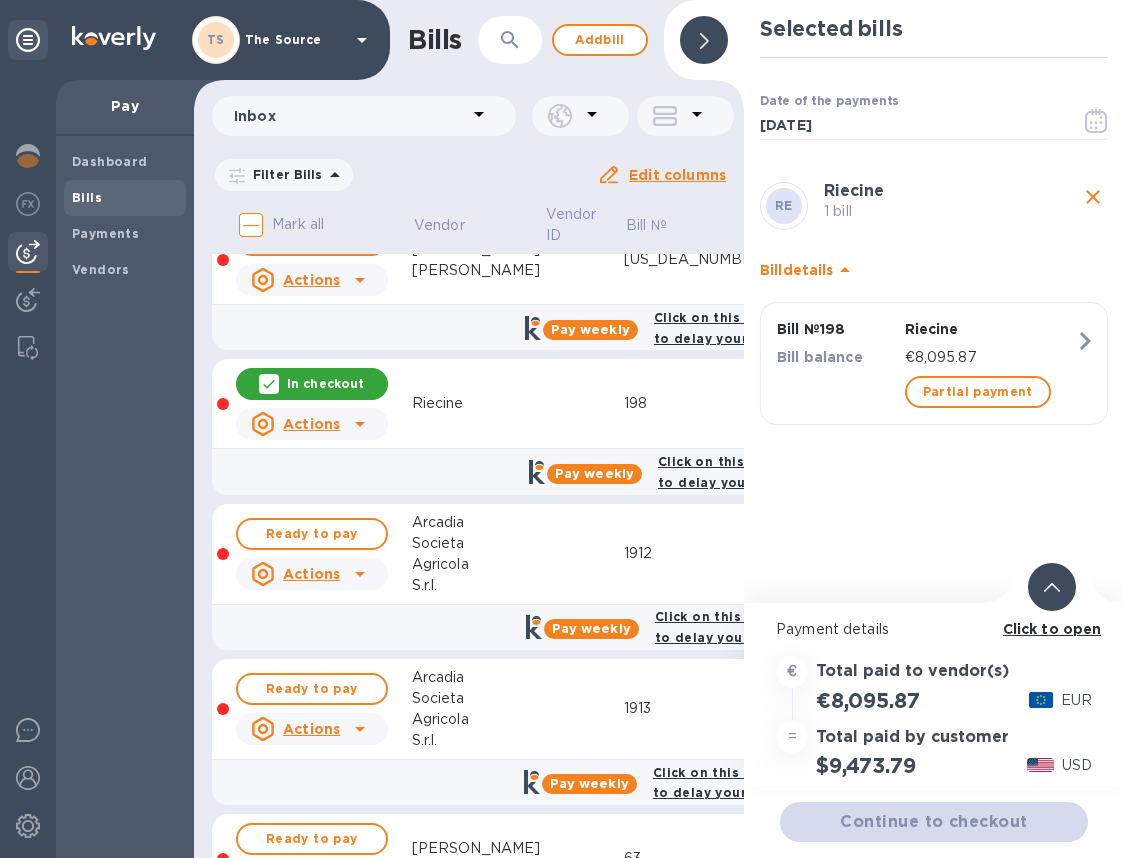 click 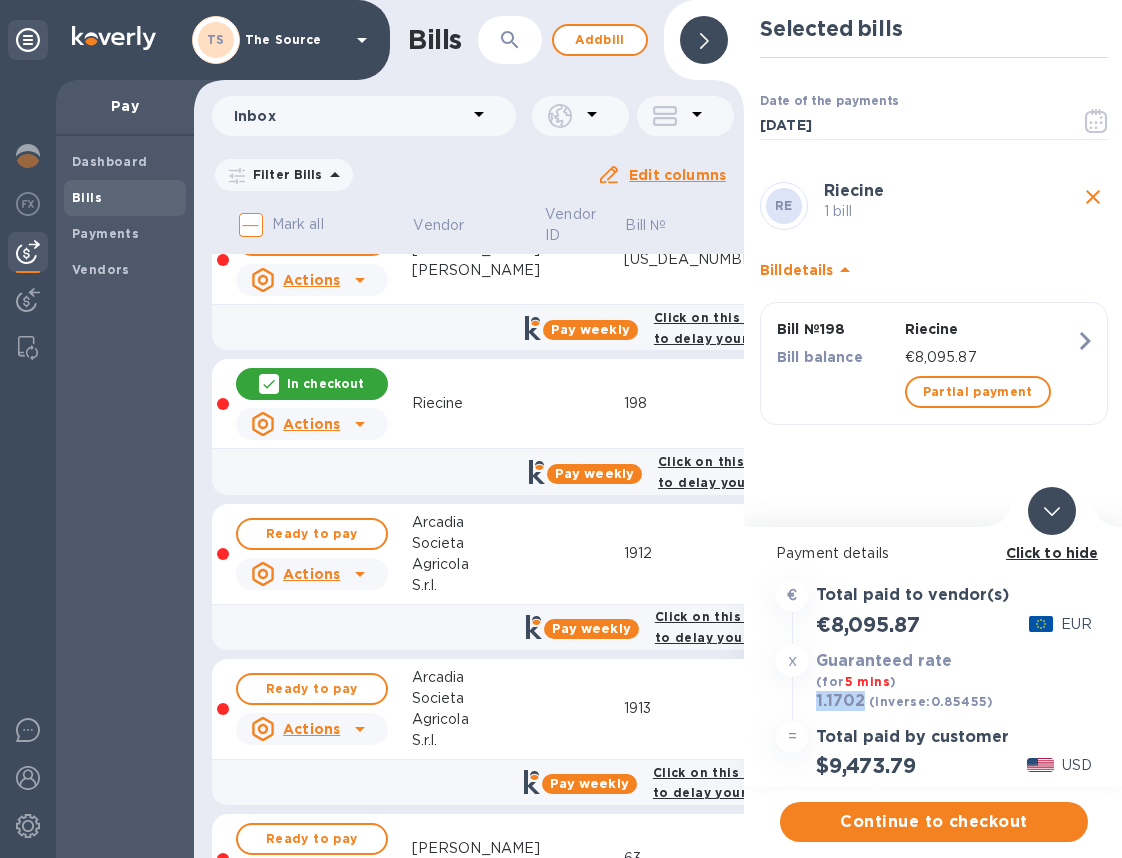 drag, startPoint x: 862, startPoint y: 702, endPoint x: 817, endPoint y: 701, distance: 45.01111 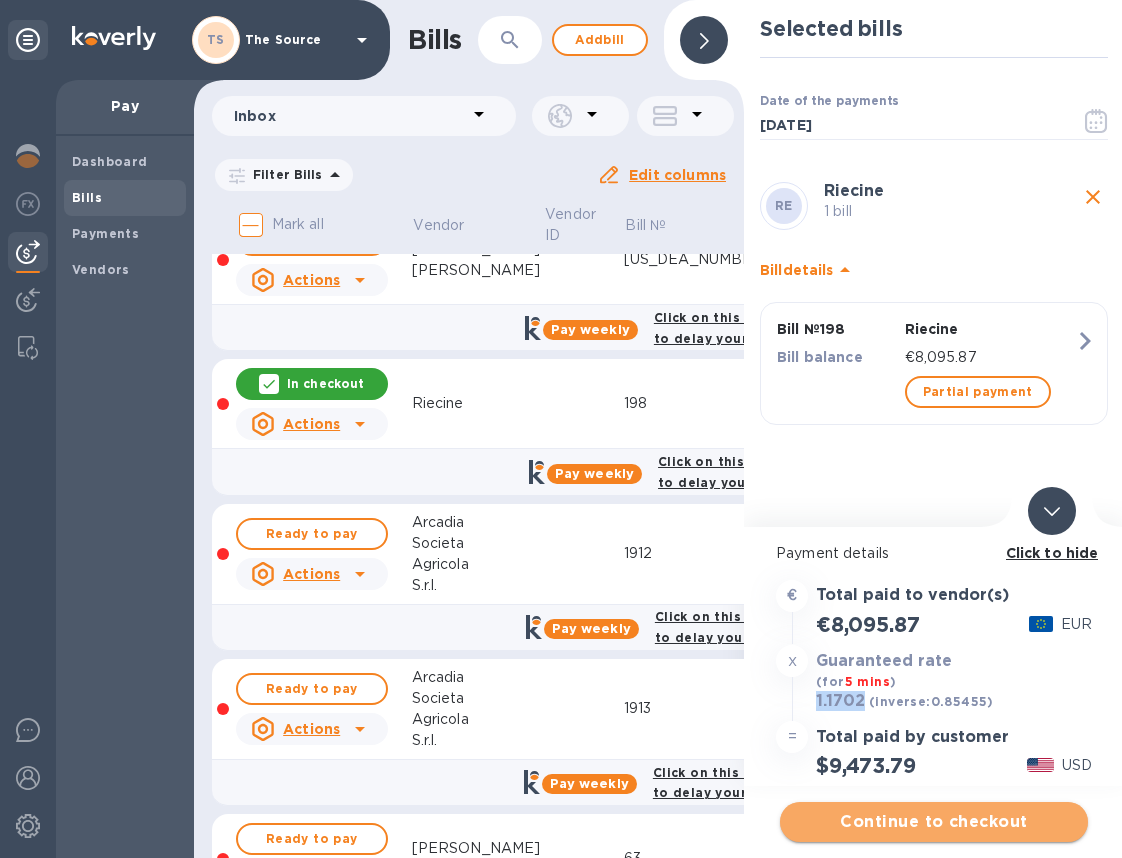 click on "Continue to checkout" at bounding box center (934, 822) 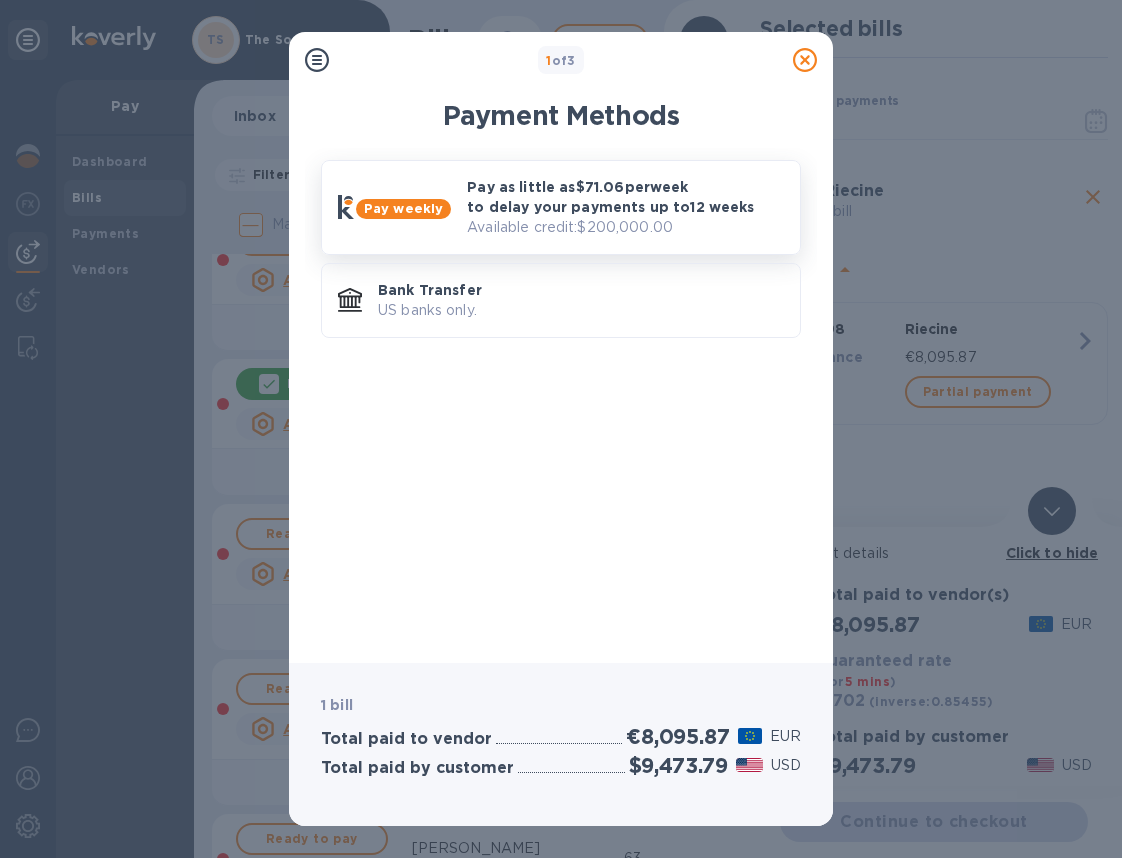 click on "Pay as little as  $71.06  per  week    to delay your payments up to  12 weeks" at bounding box center [625, 197] 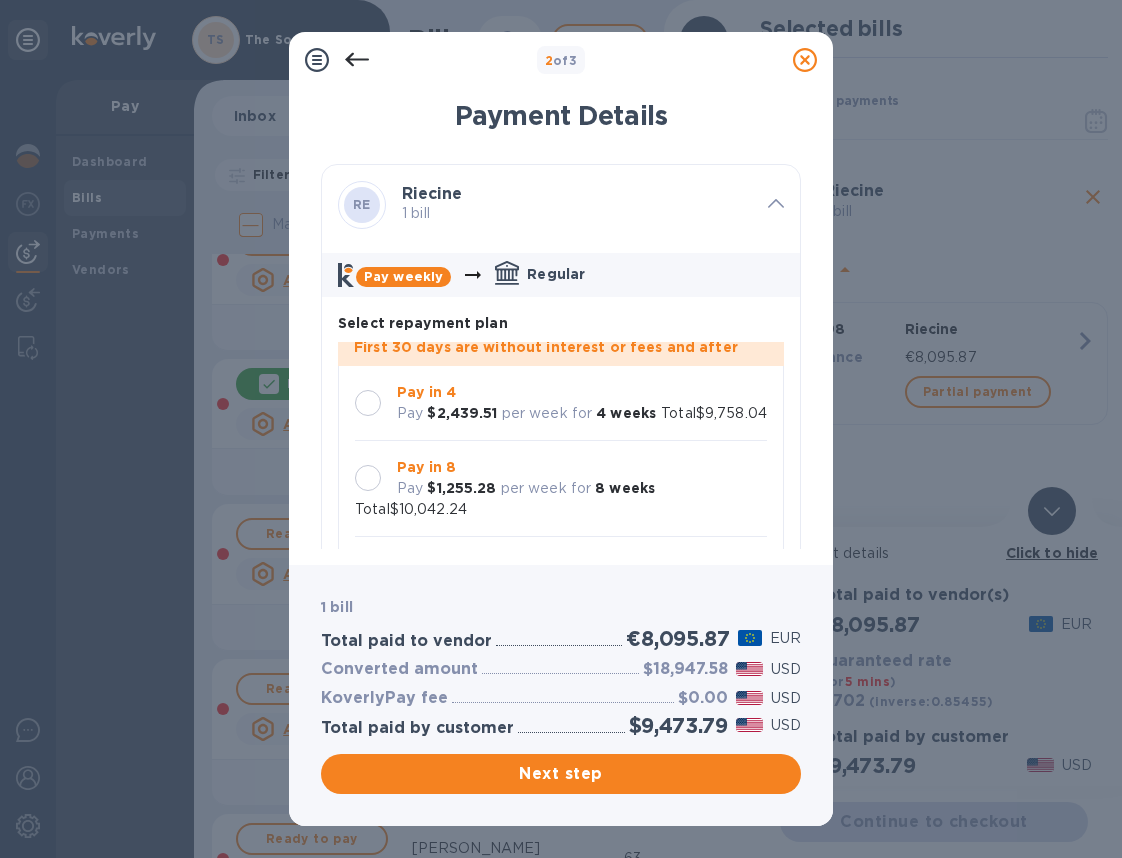 scroll, scrollTop: 58, scrollLeft: 0, axis: vertical 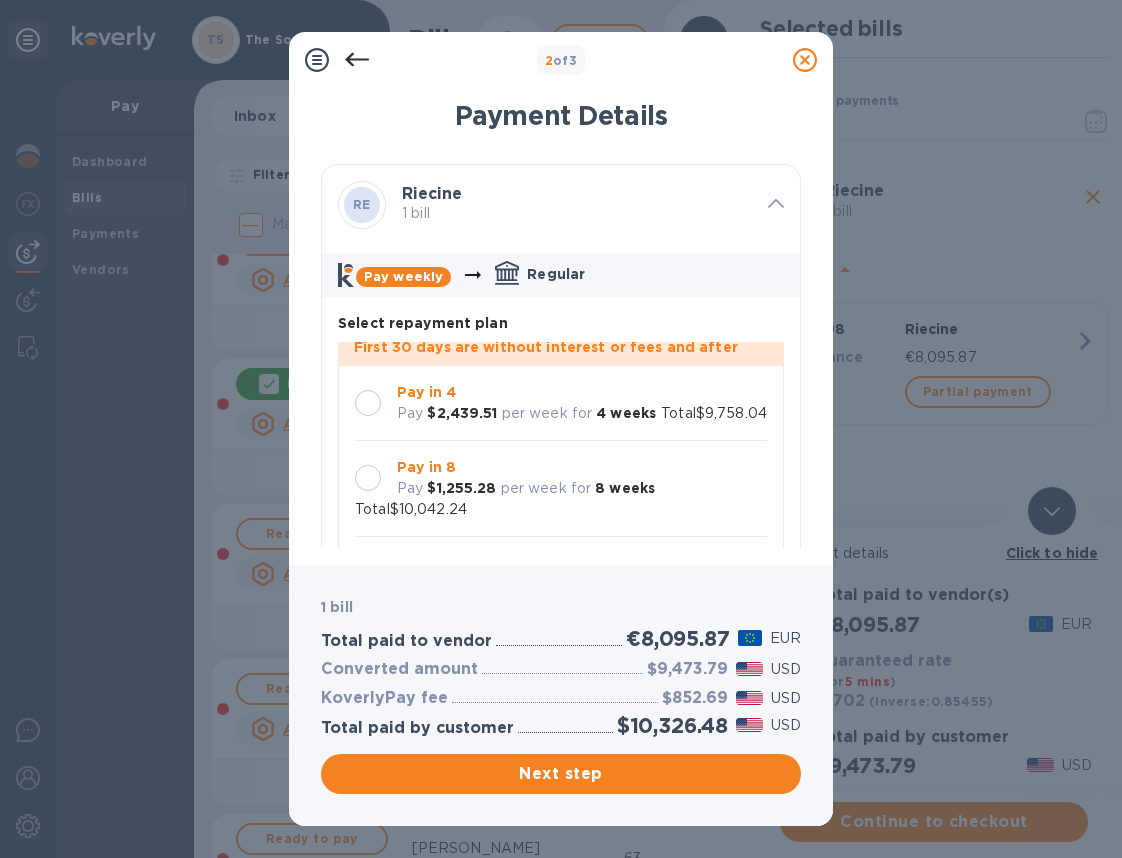 click 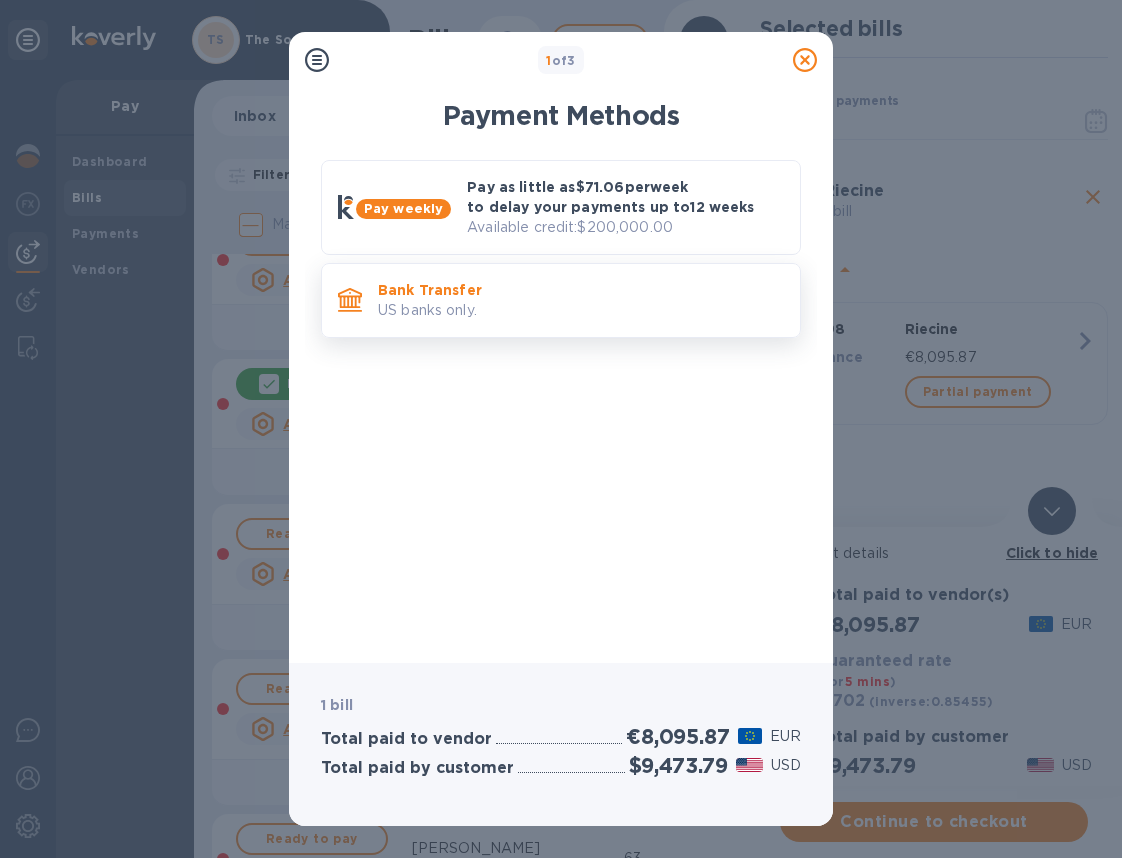 click on "US banks only." at bounding box center [581, 310] 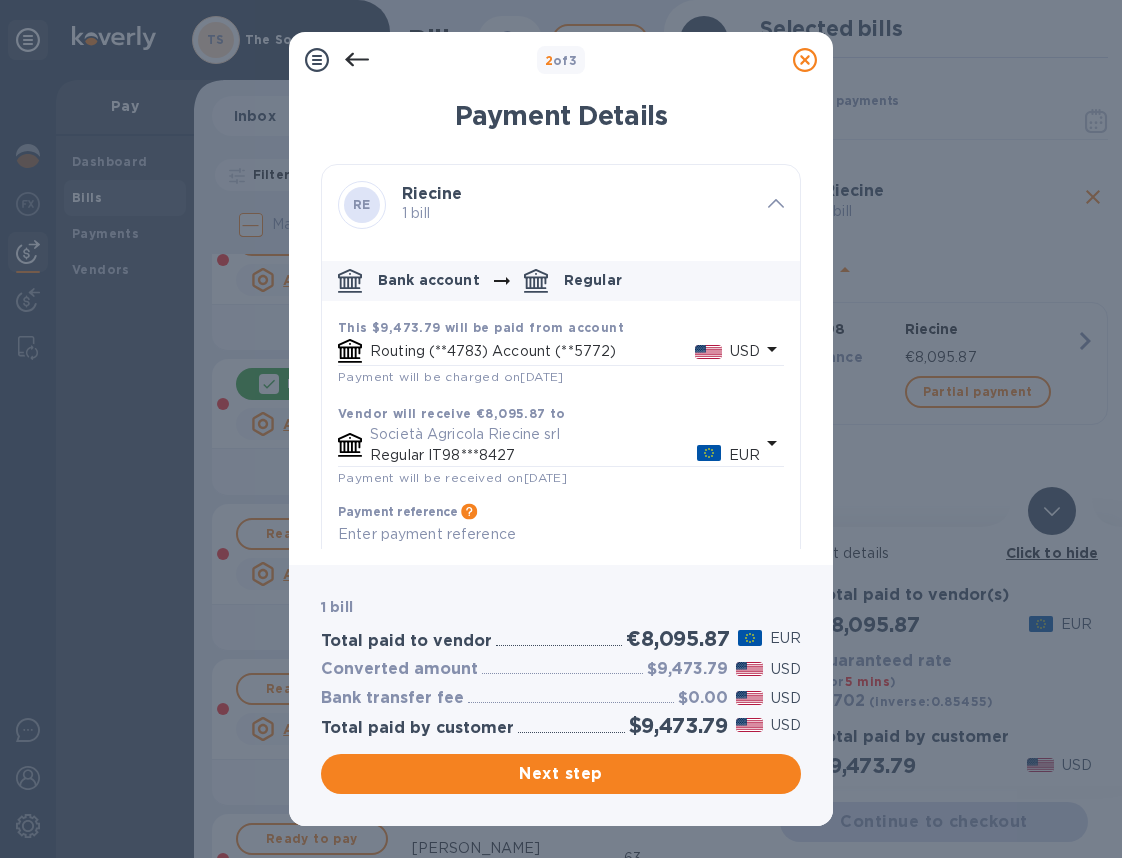 click 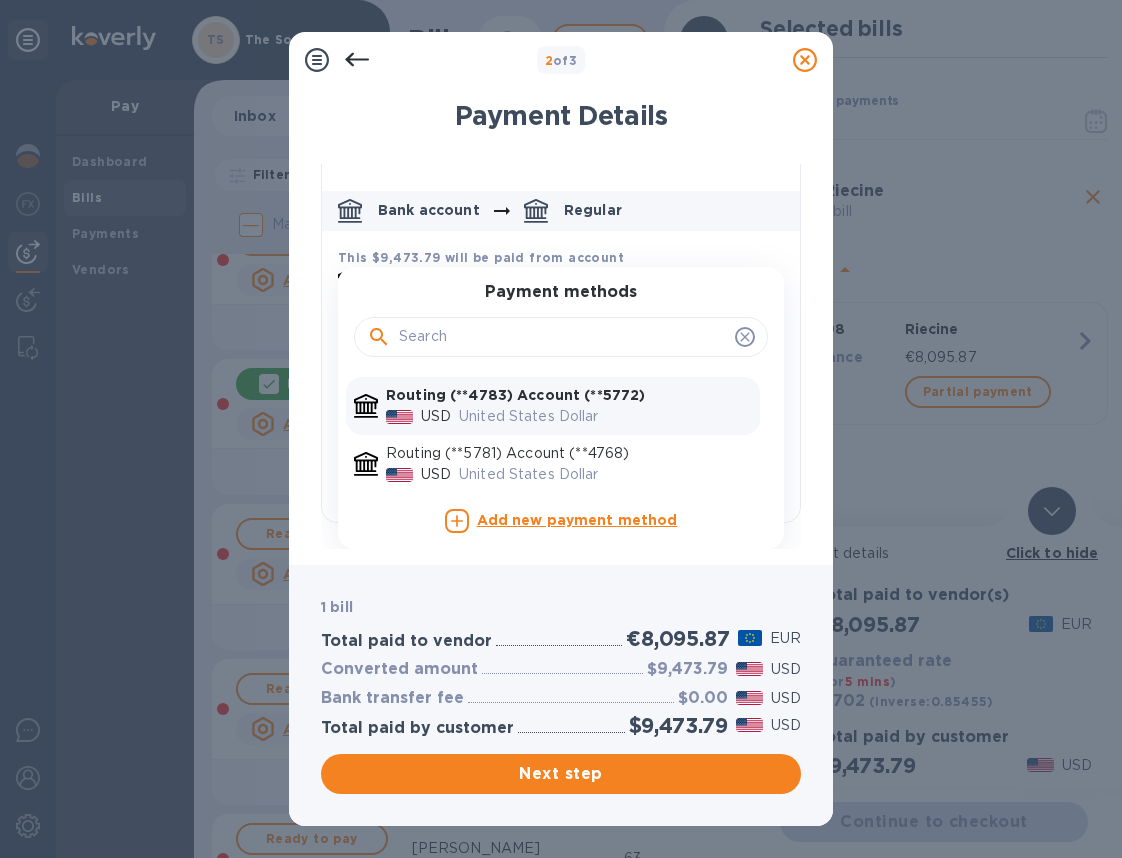 click on "Routing  (**5781) Account  (**4768)" at bounding box center (569, 453) 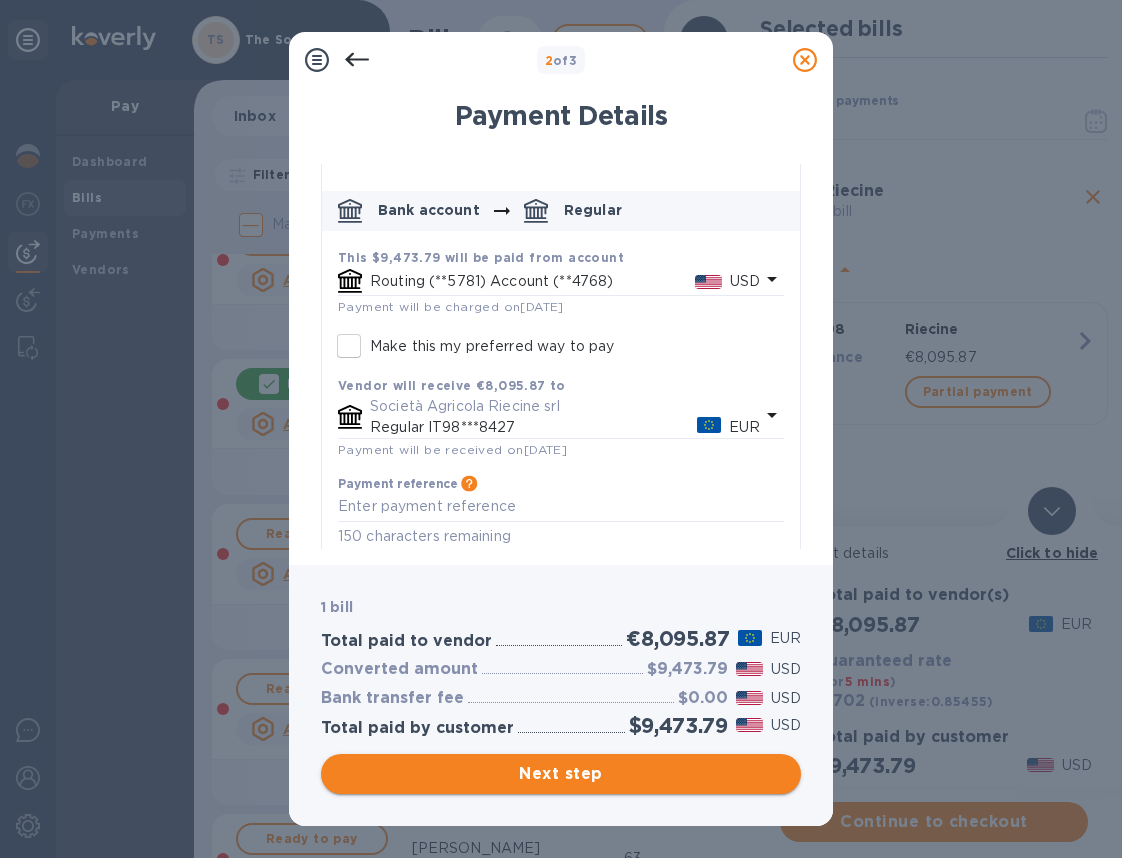 click on "Next step" at bounding box center (561, 774) 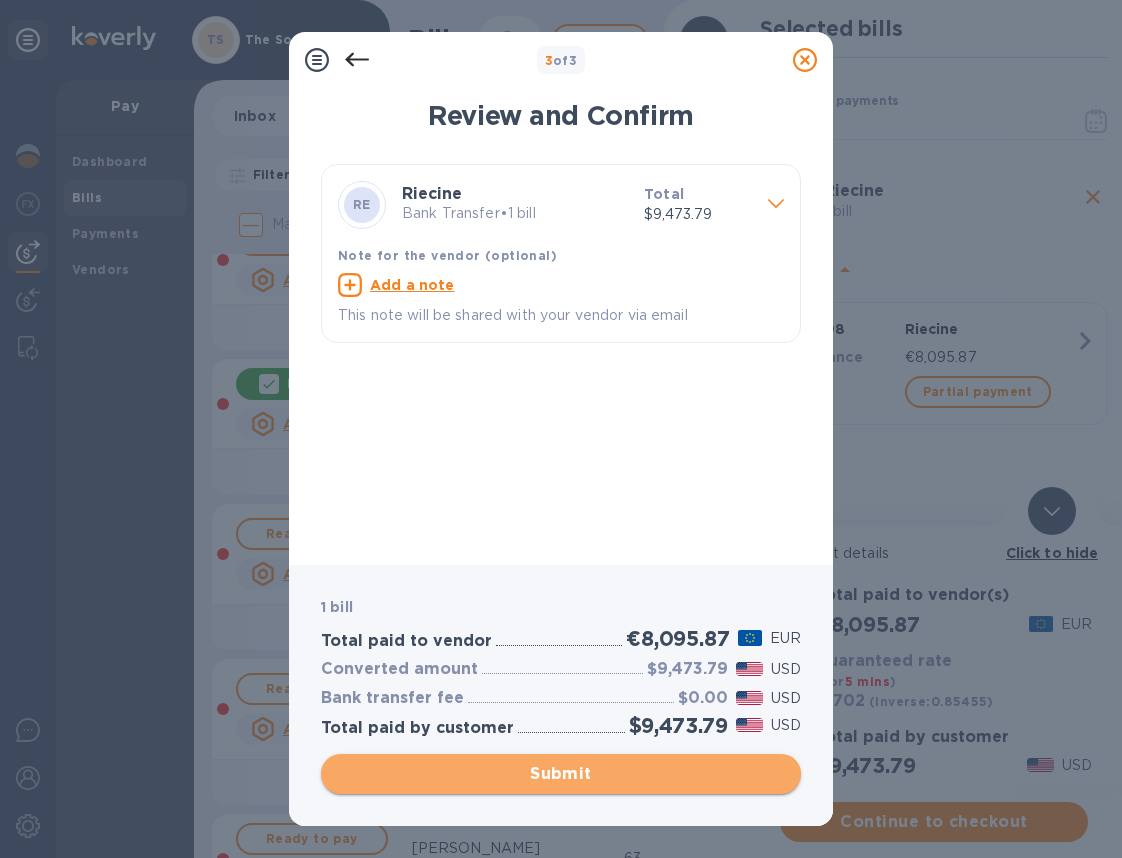 click on "Submit" at bounding box center [561, 774] 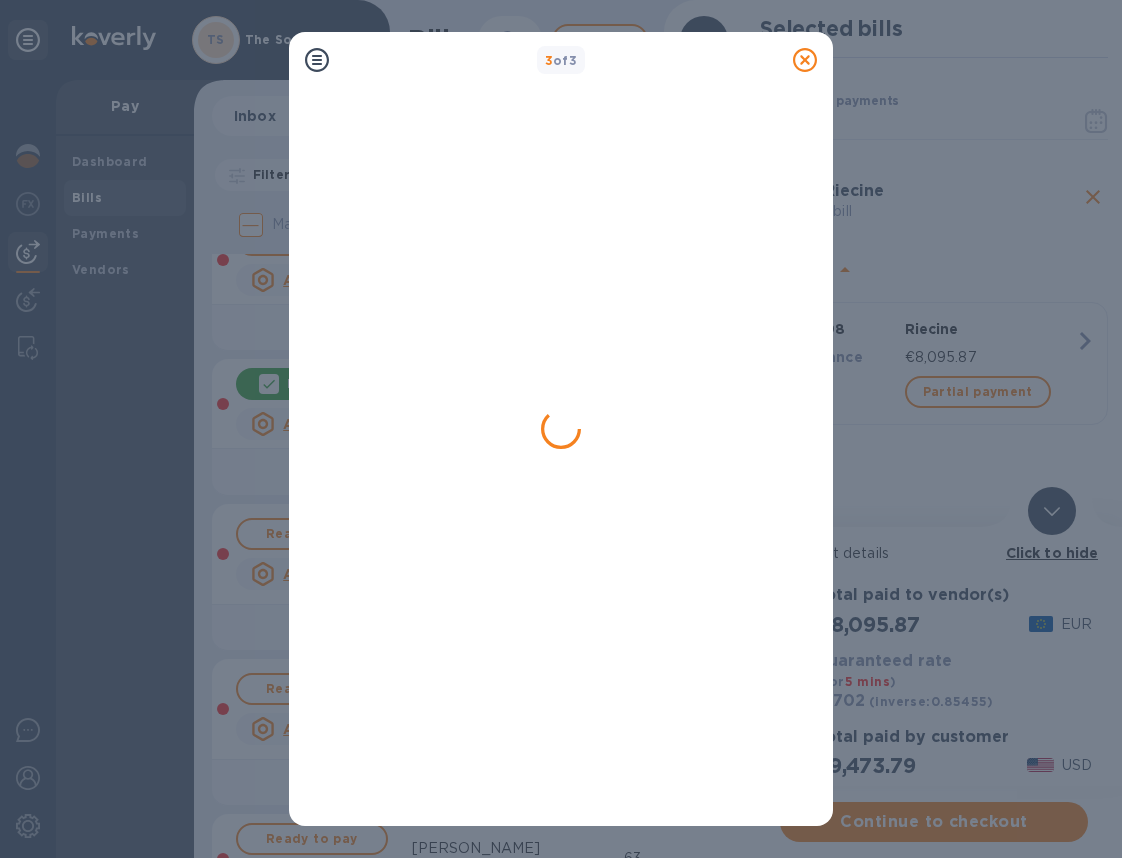 scroll, scrollTop: 0, scrollLeft: 0, axis: both 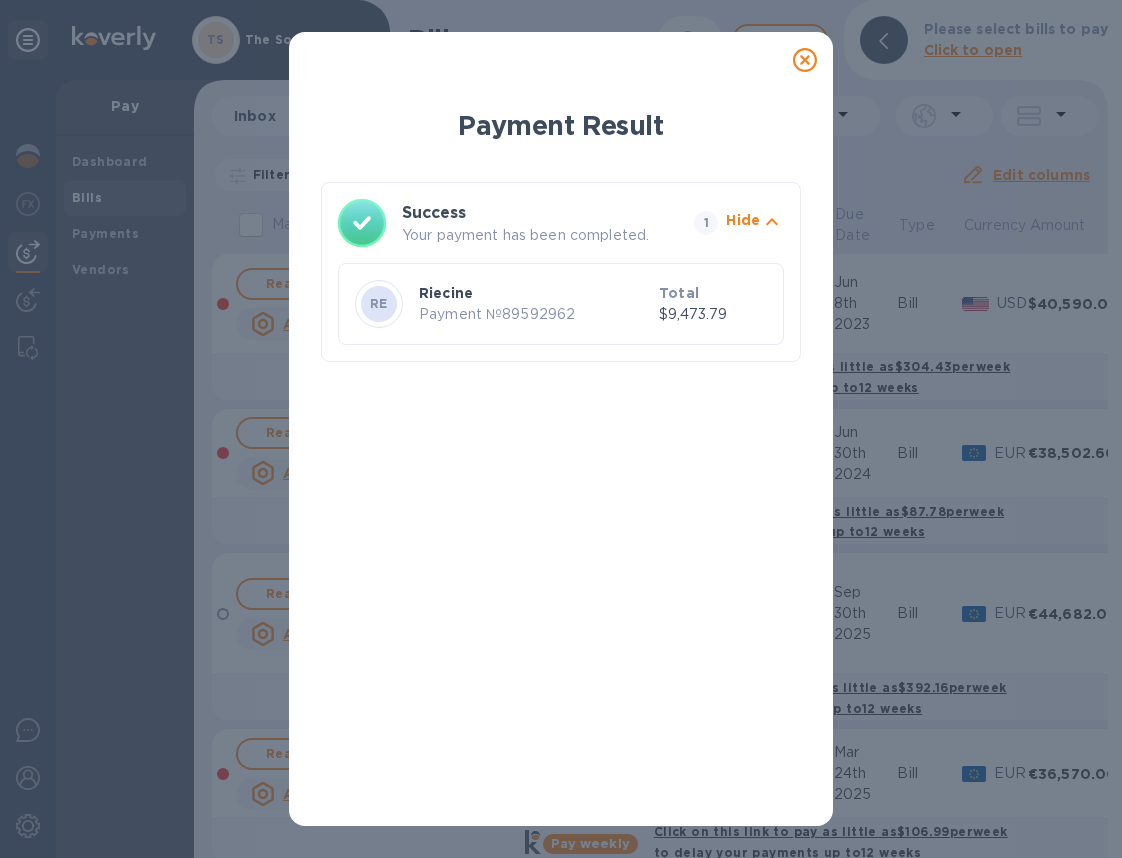 click 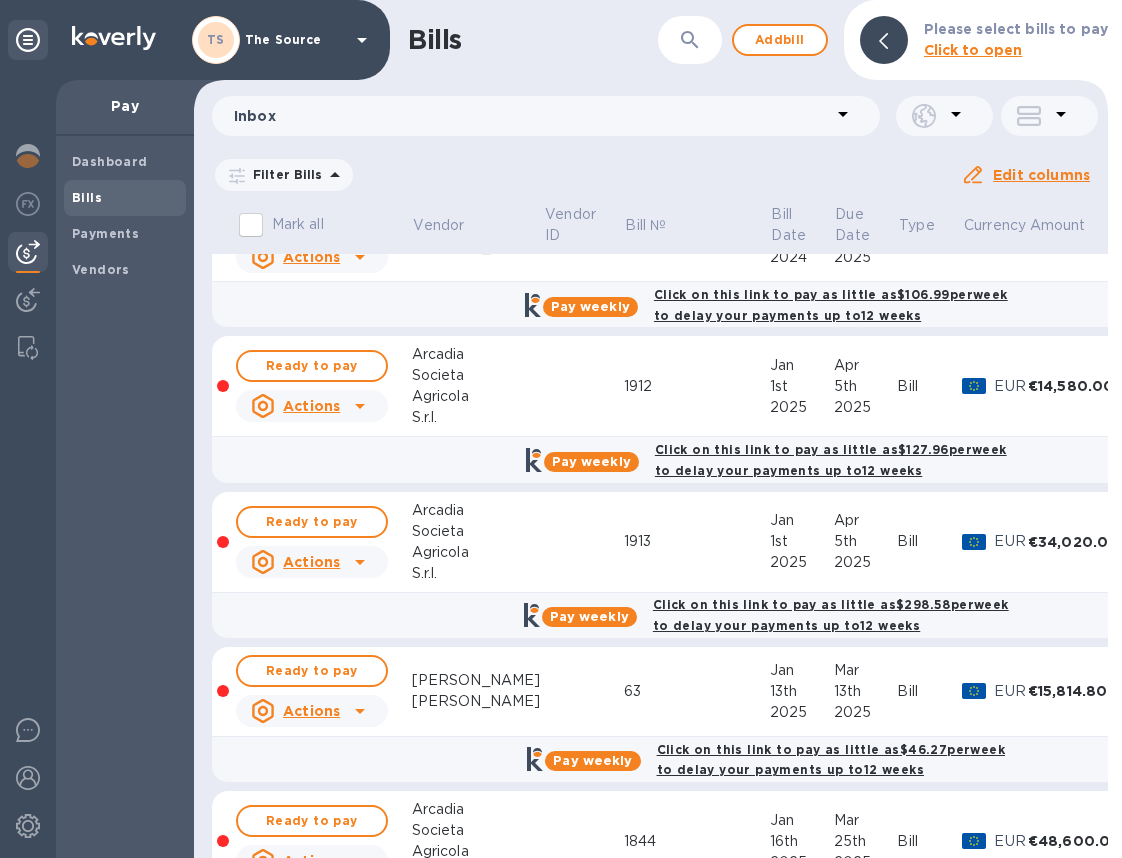 scroll, scrollTop: 516, scrollLeft: 0, axis: vertical 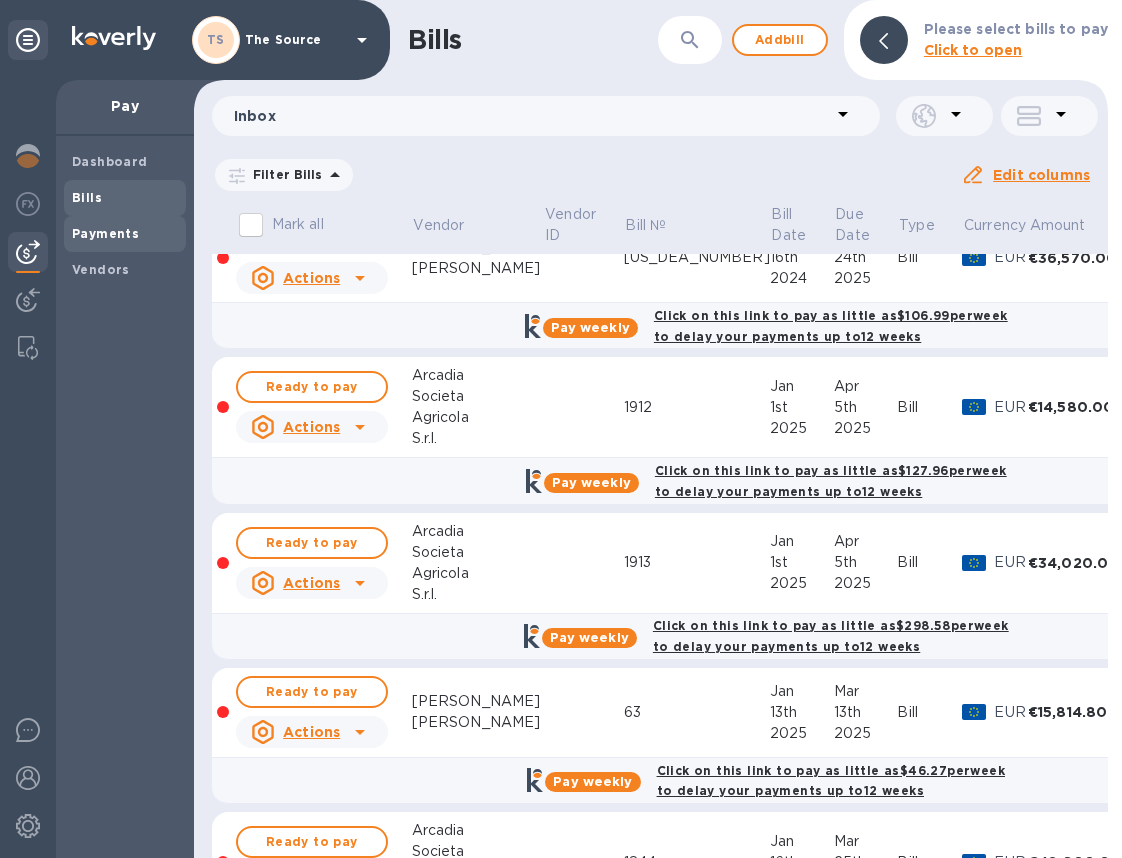click on "Payments" at bounding box center [105, 233] 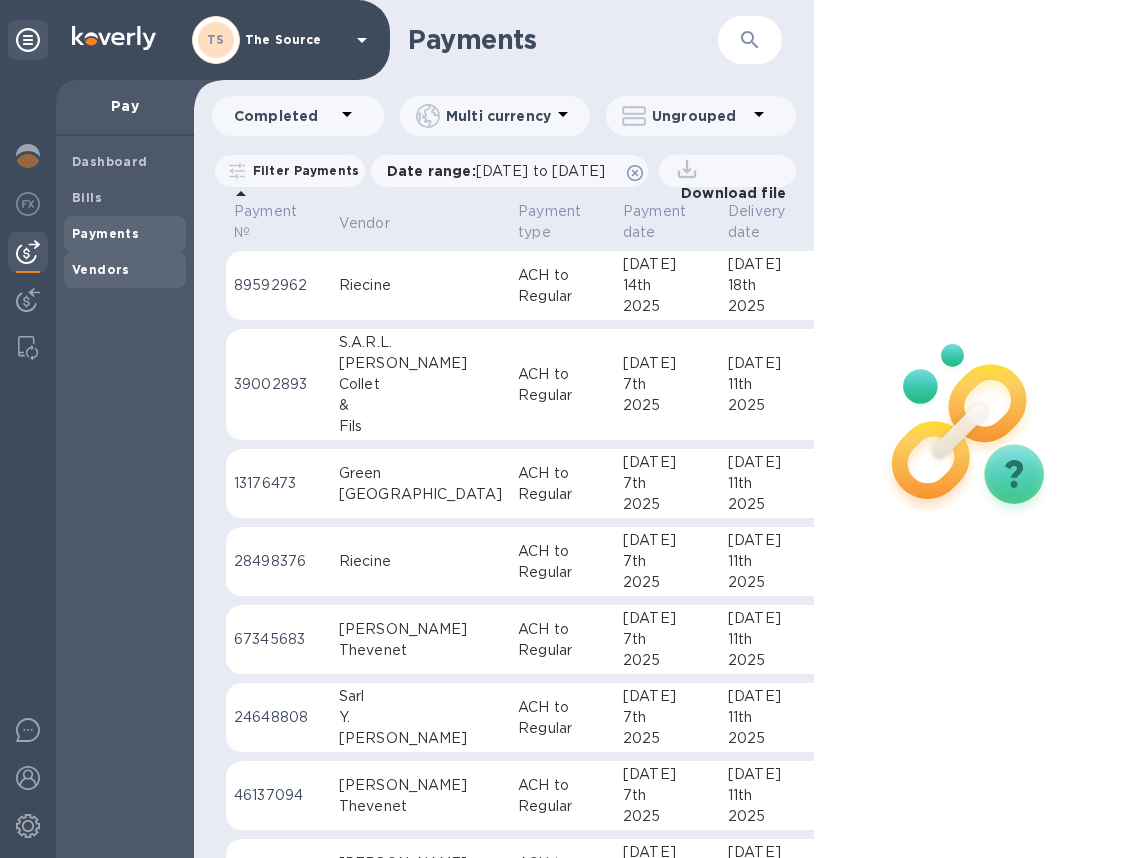 click on "Vendors" at bounding box center (101, 269) 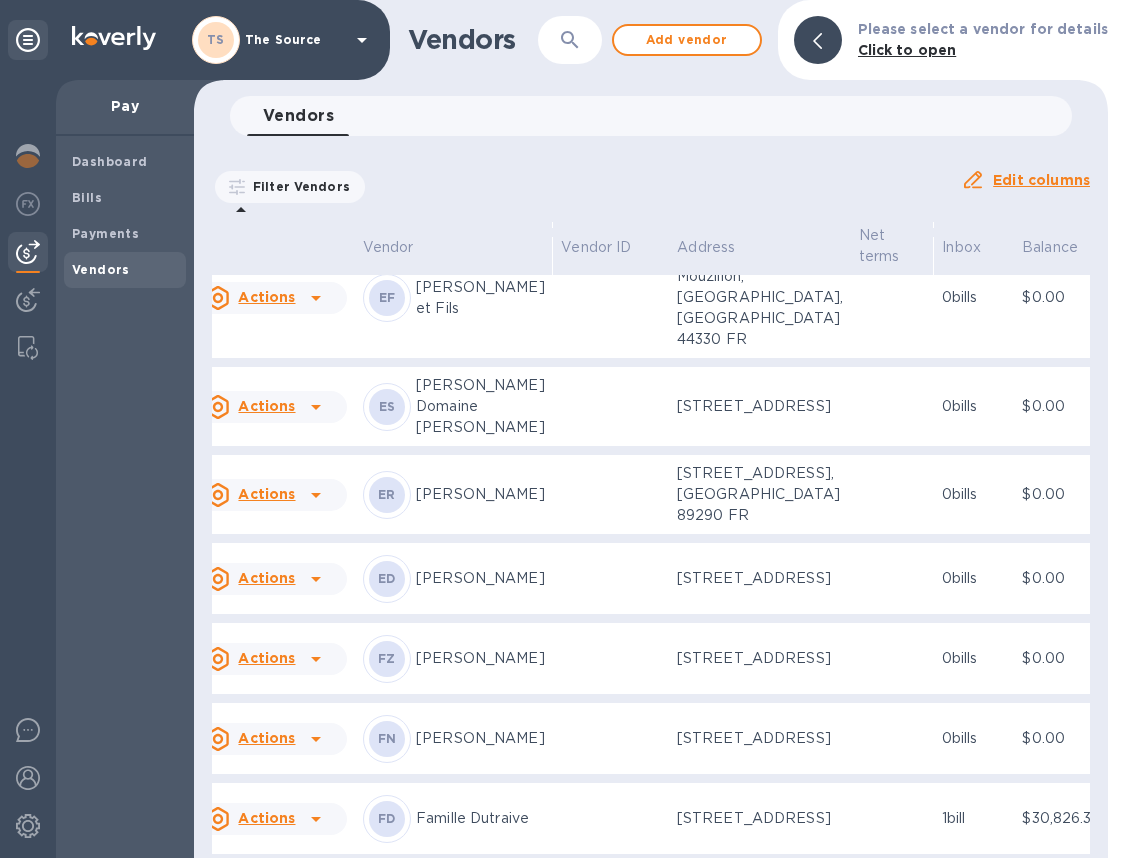 scroll, scrollTop: 3875, scrollLeft: 0, axis: vertical 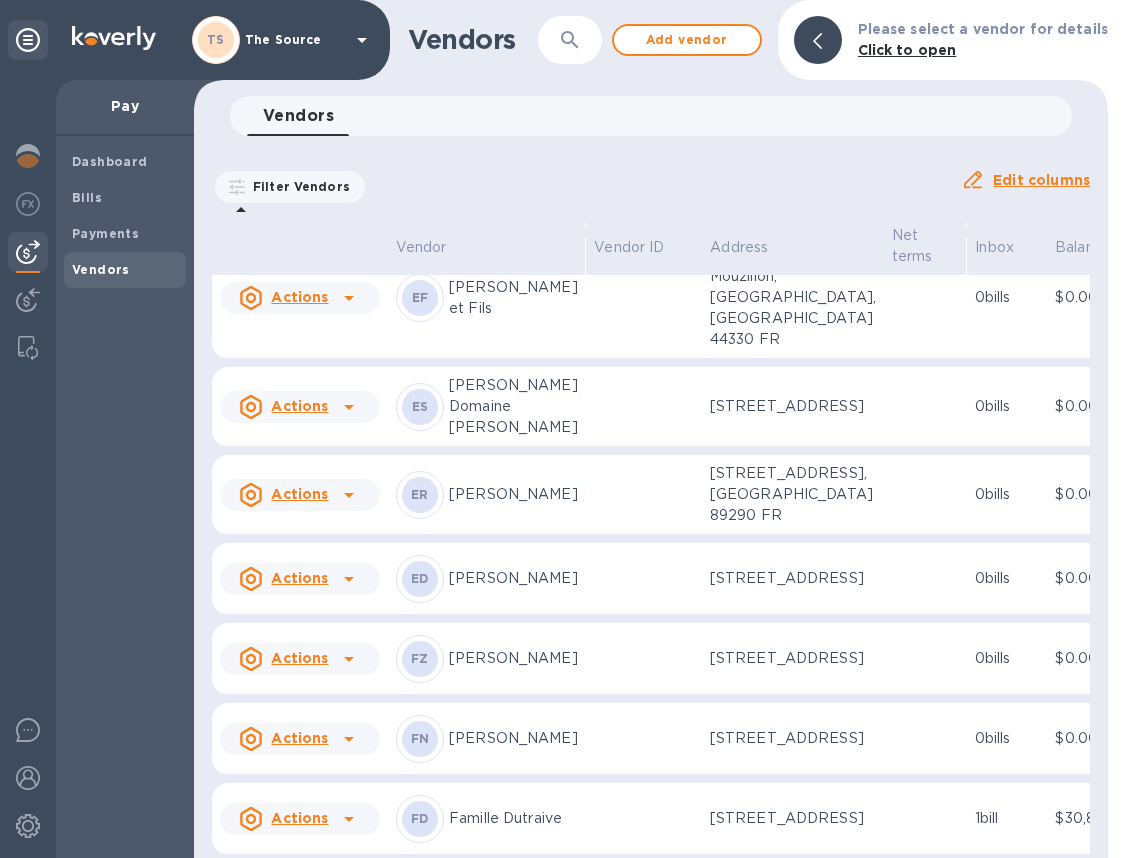 click at bounding box center (644, 113) 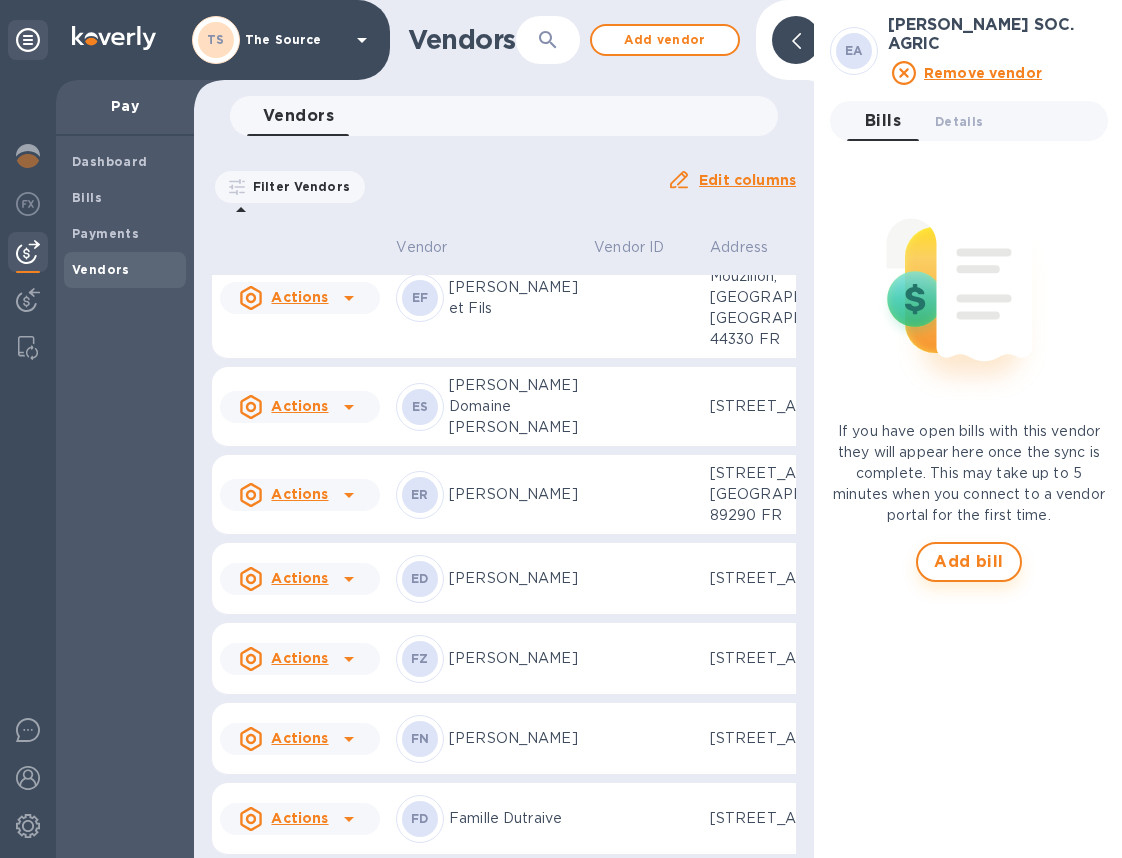 click on "Add bill" at bounding box center (969, 562) 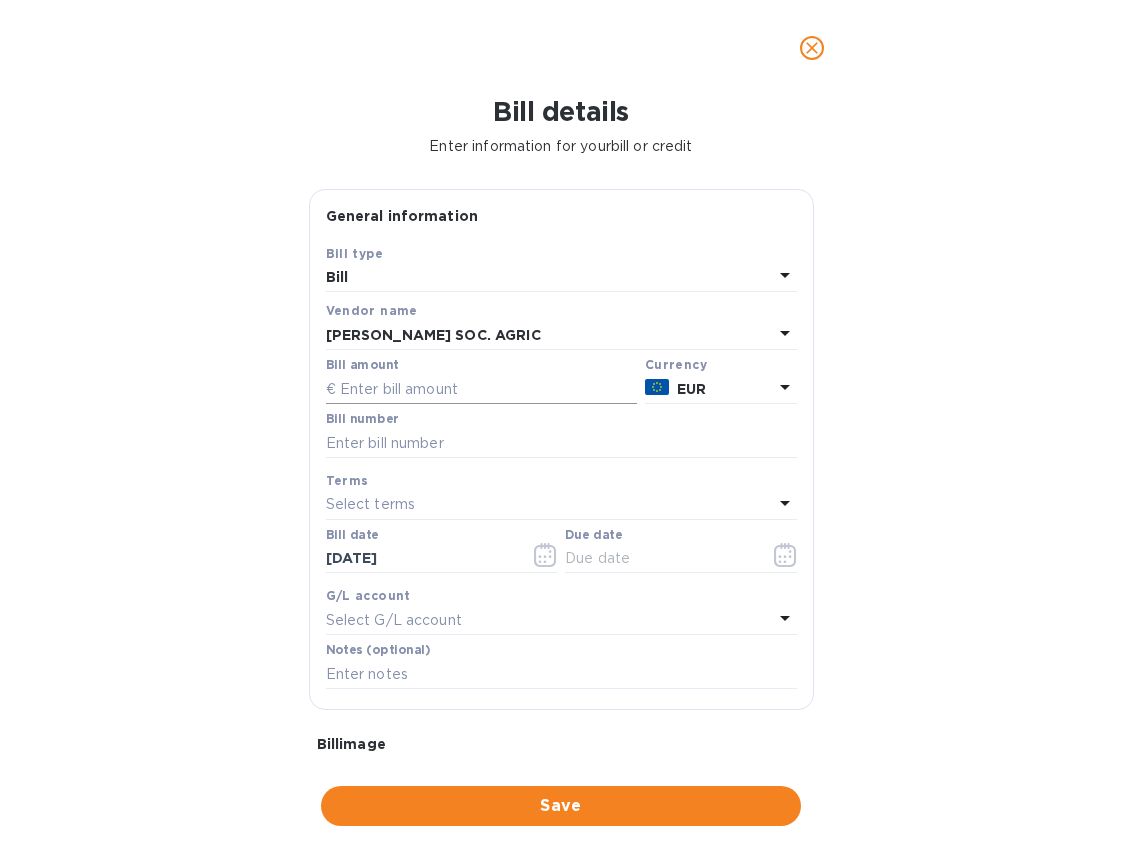 click at bounding box center [481, 389] 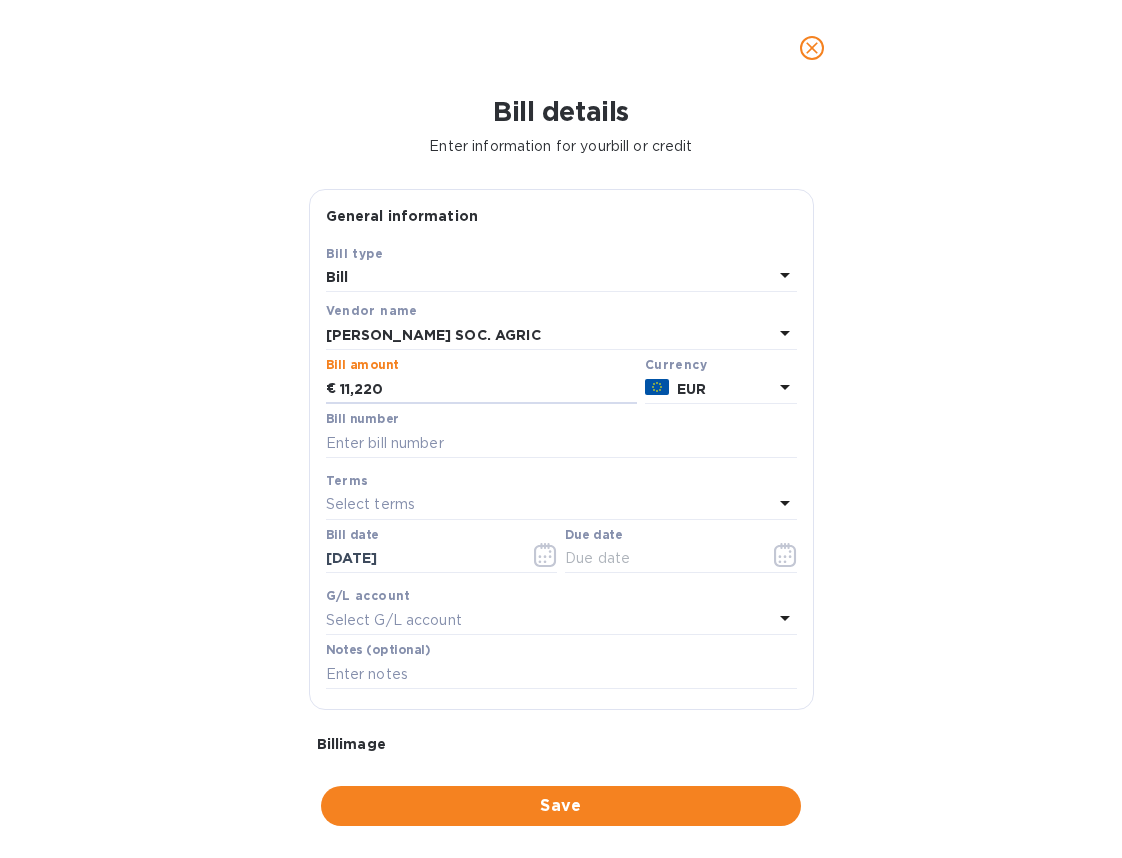type on "11,220" 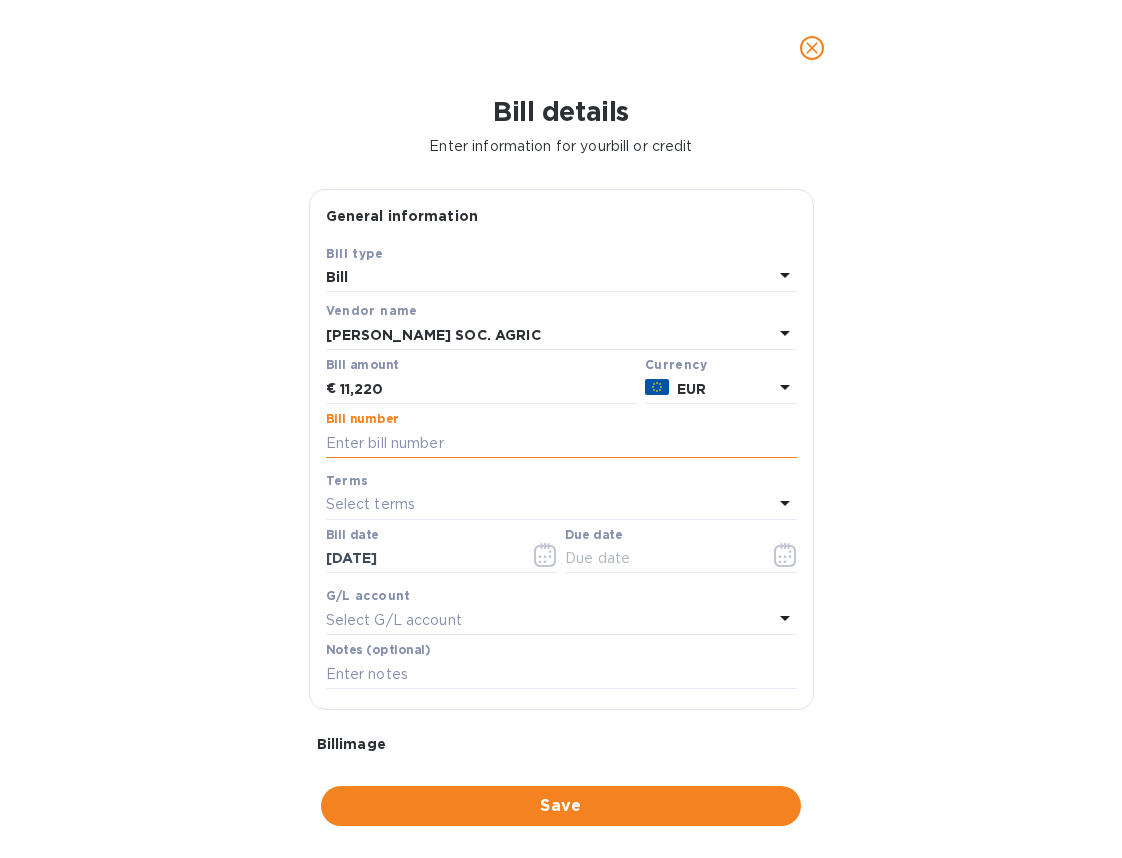 click at bounding box center (561, 443) 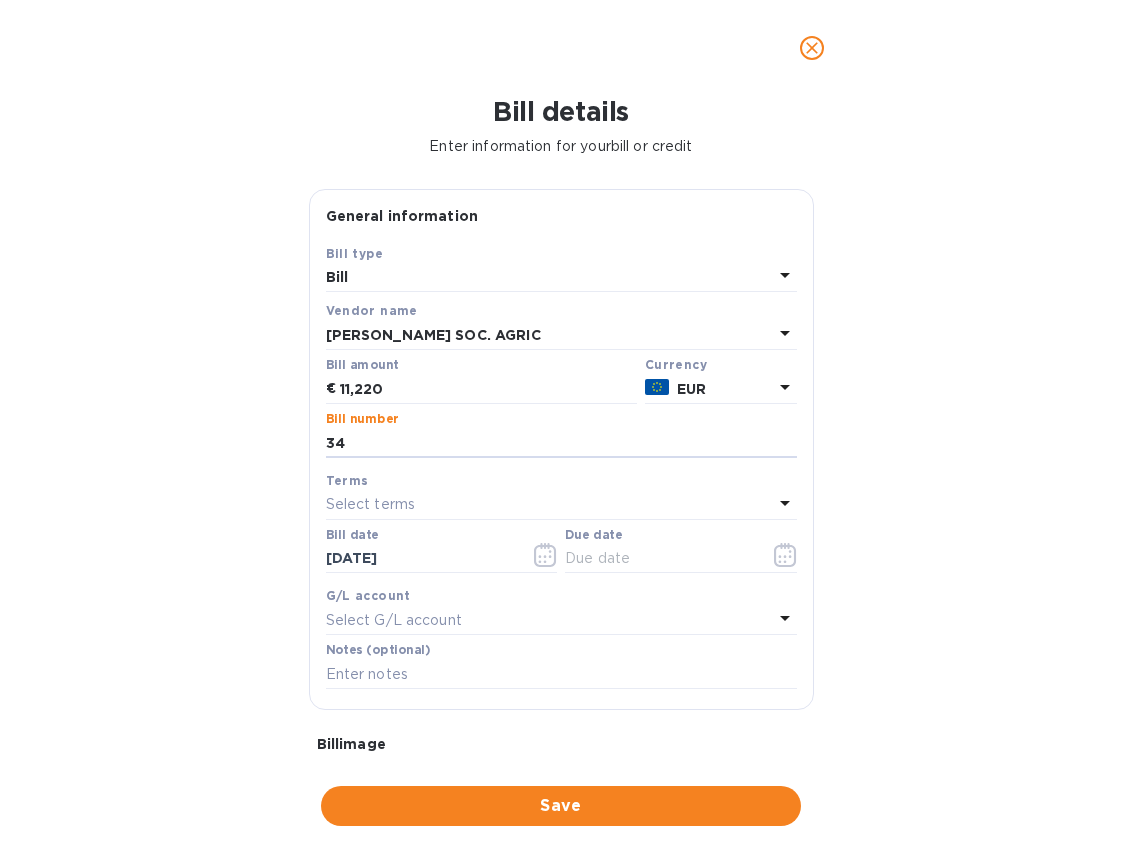type on "34" 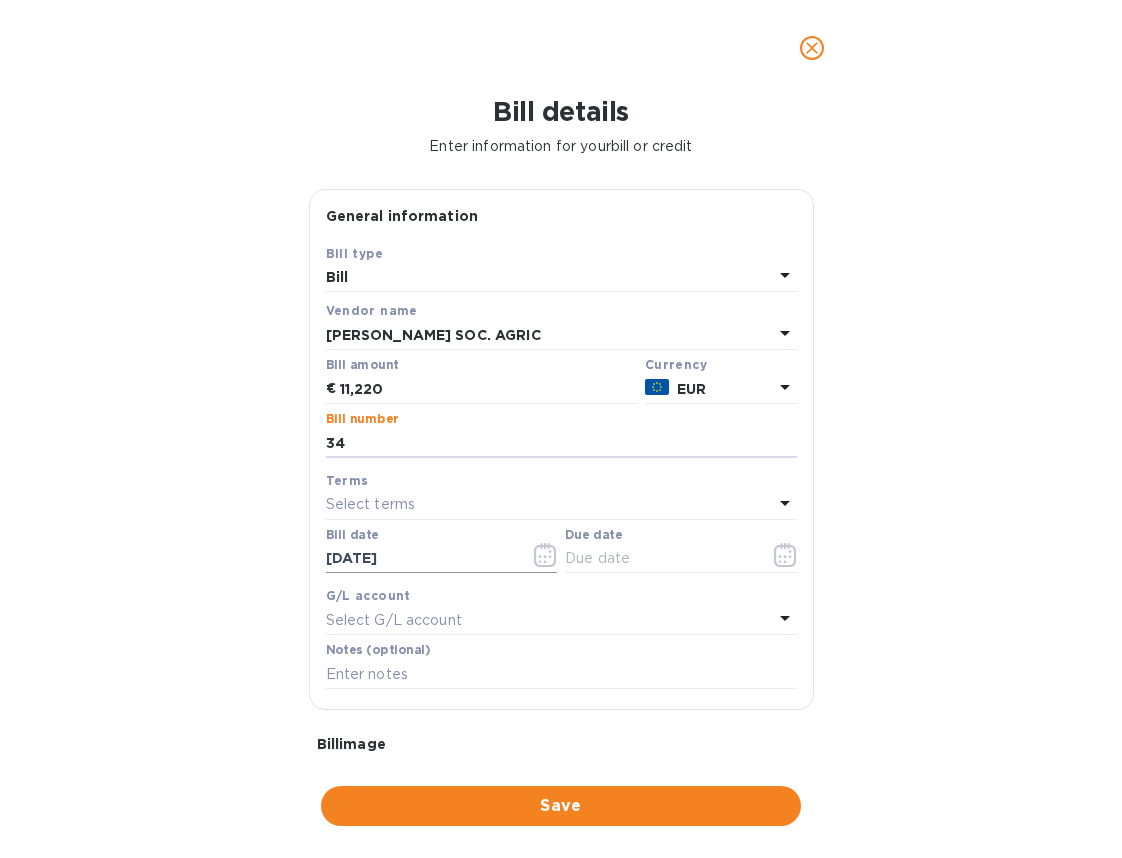click at bounding box center (545, 555) 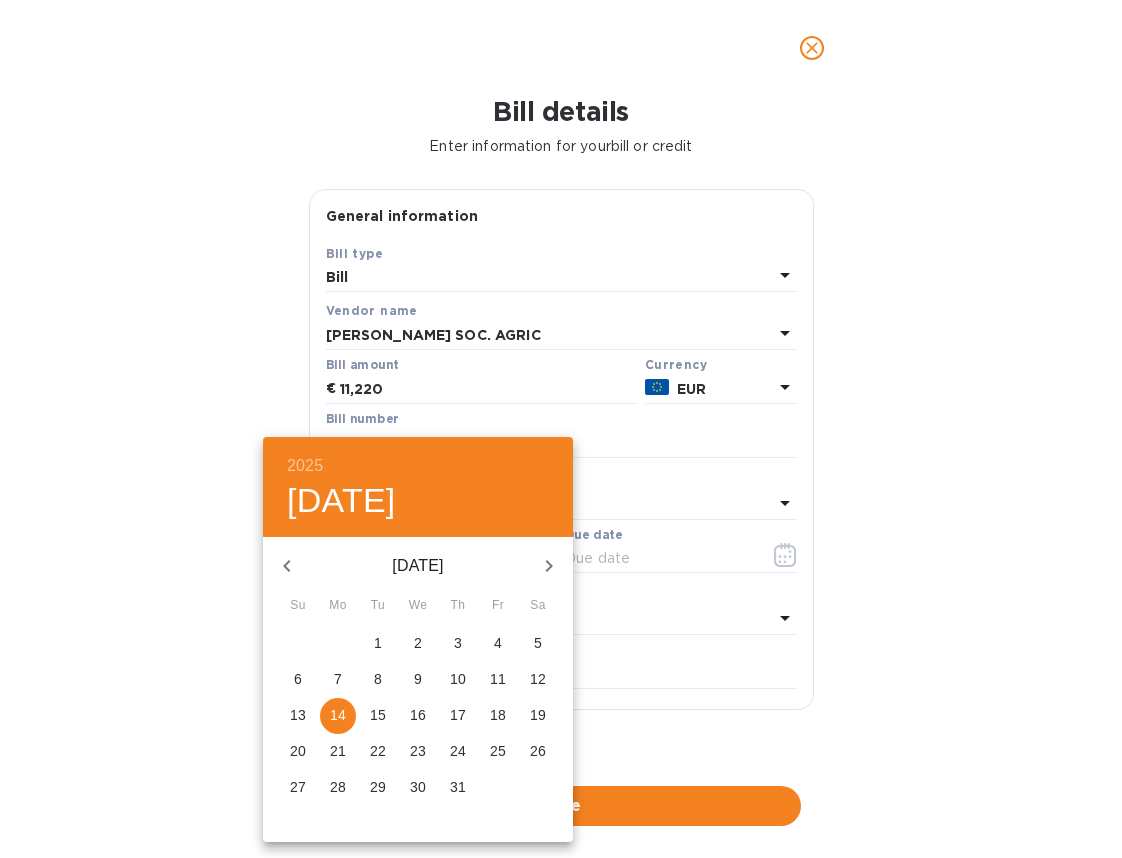 click 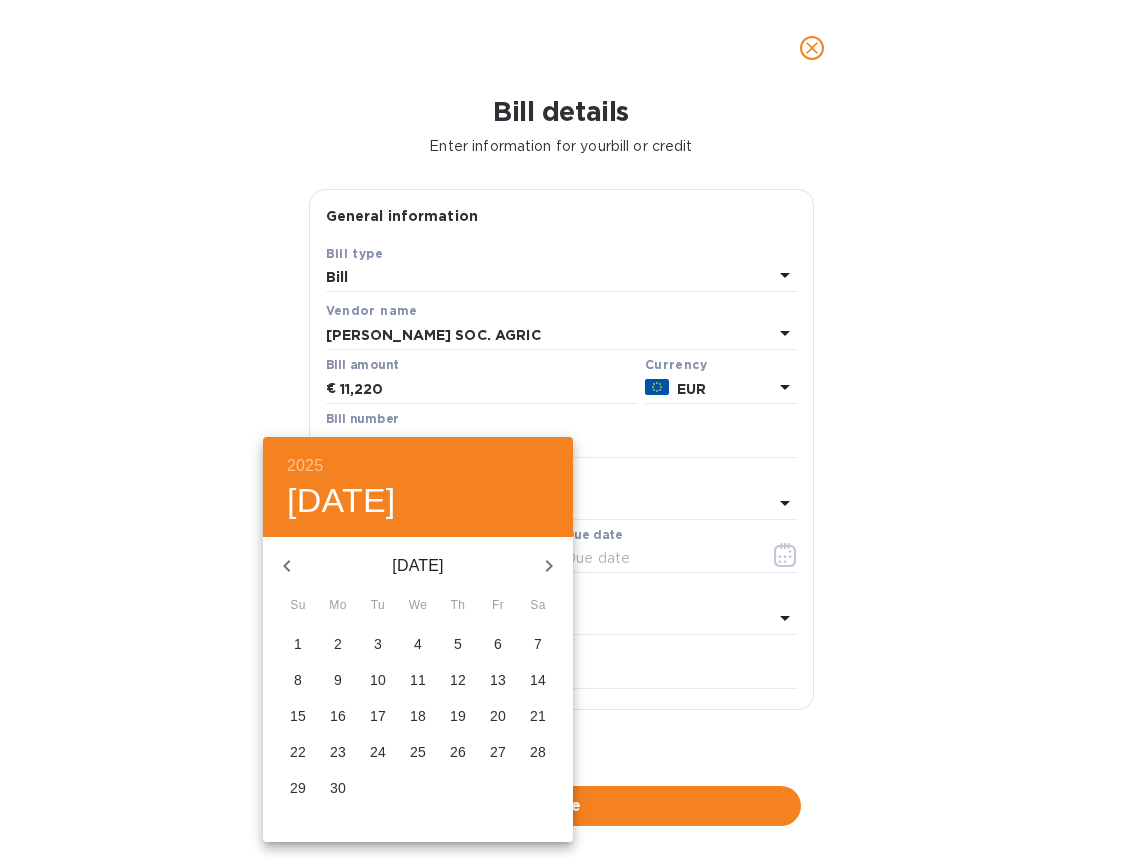 click 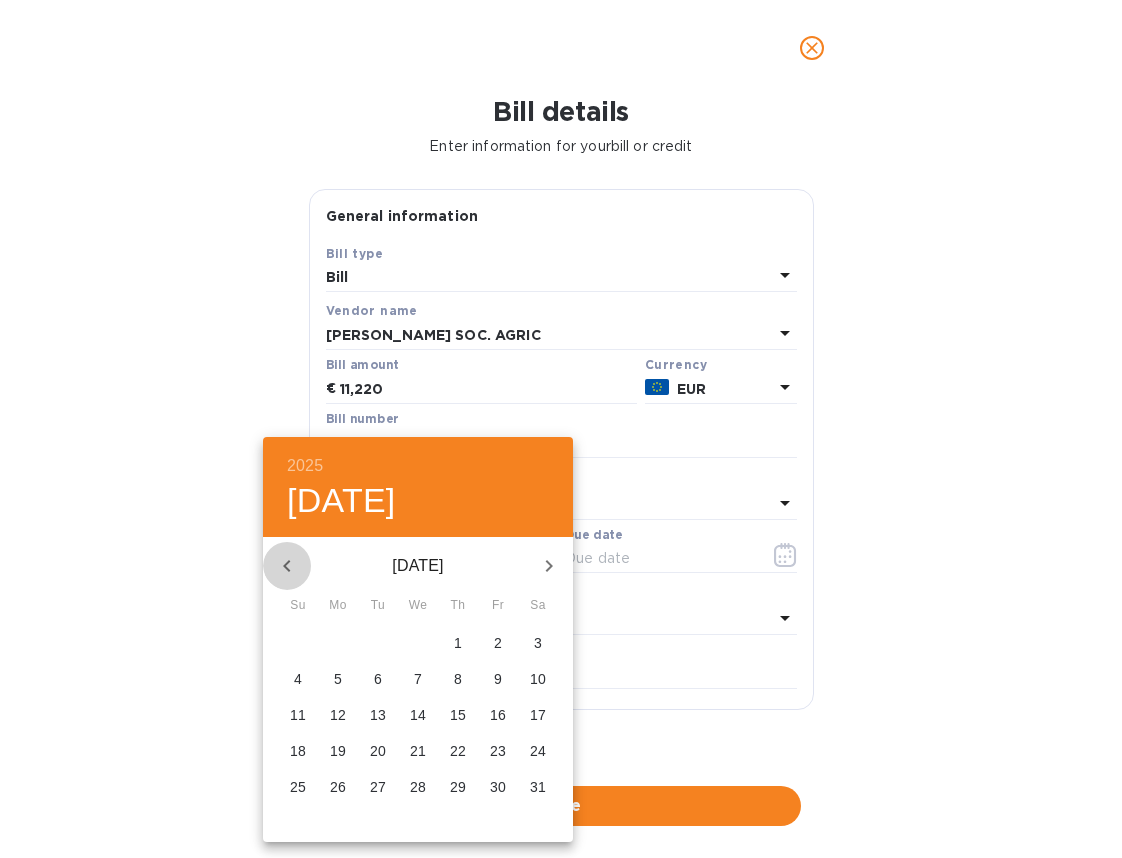 click 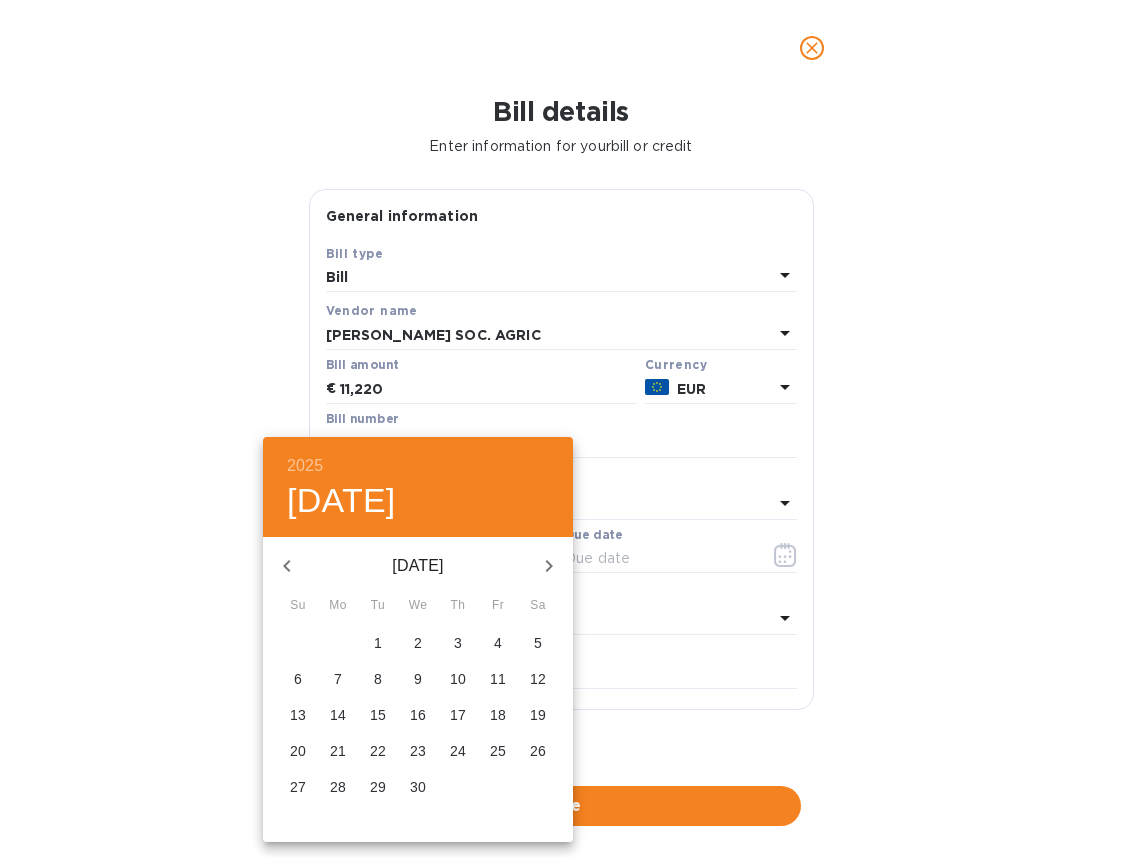 click 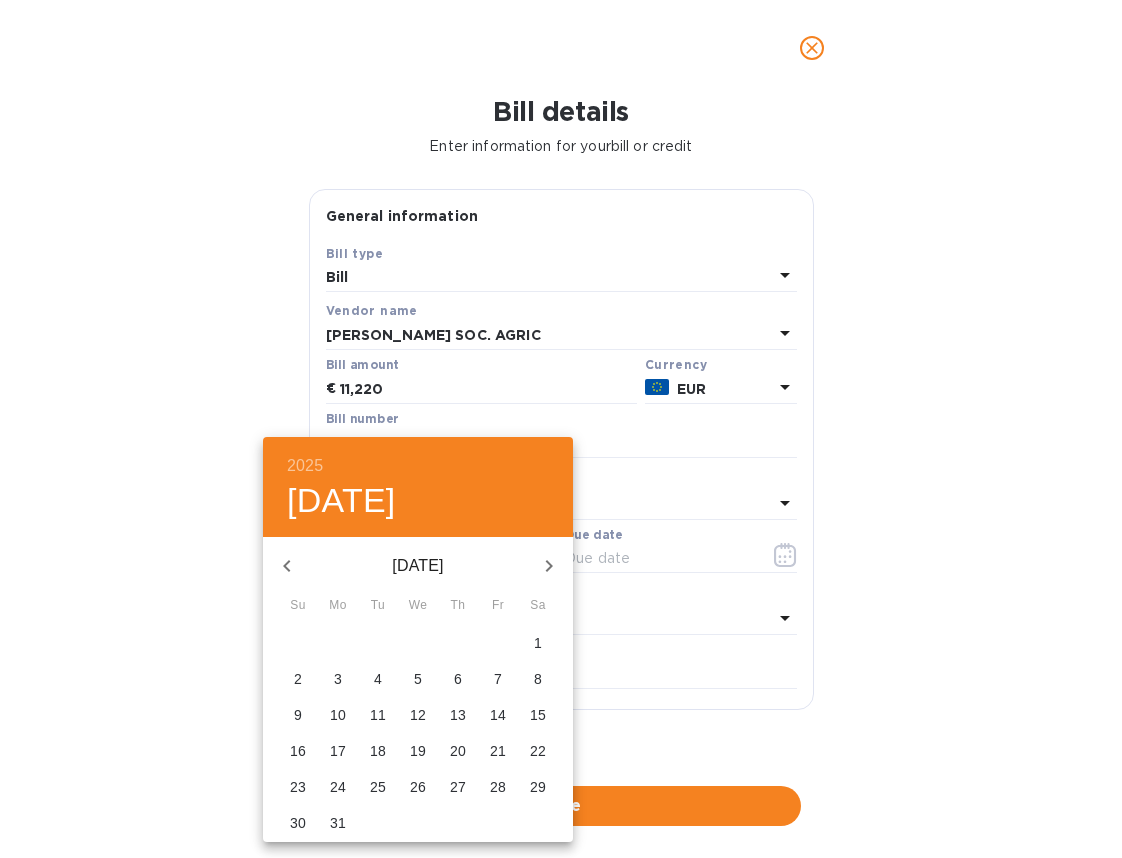 click on "14" at bounding box center [498, 715] 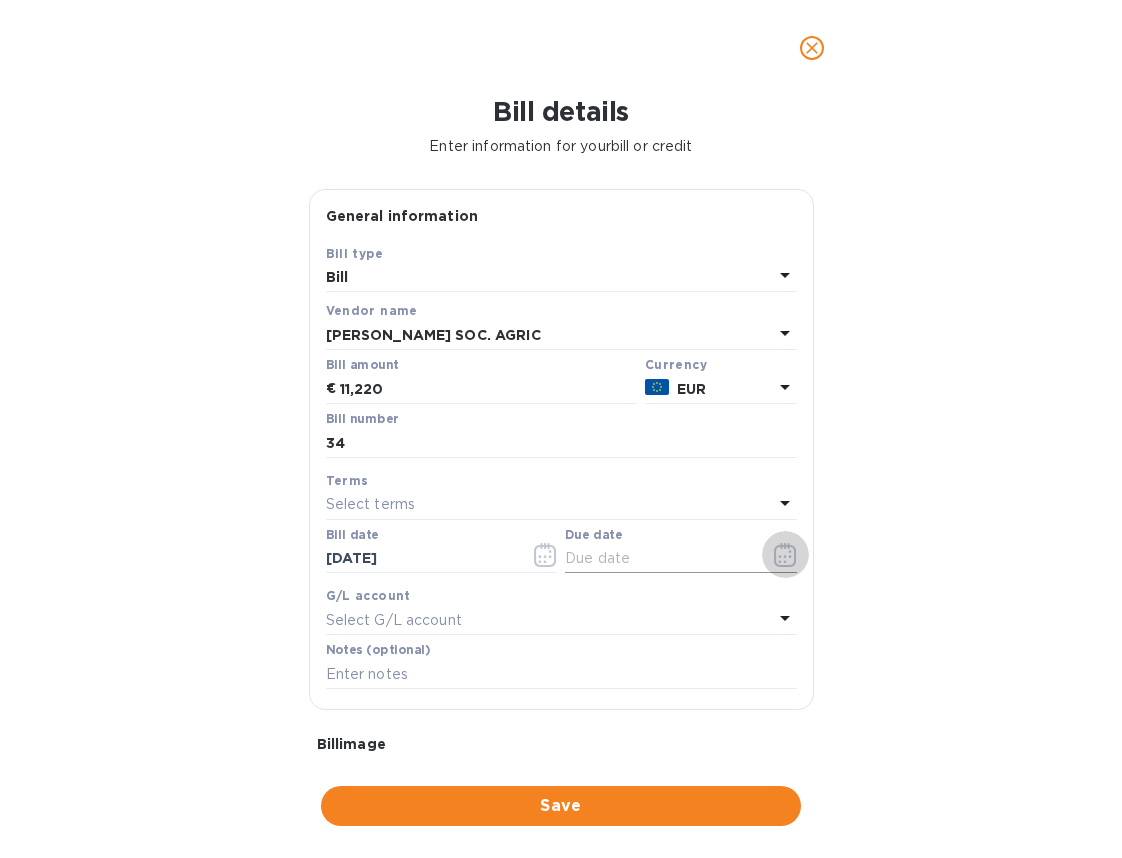 click 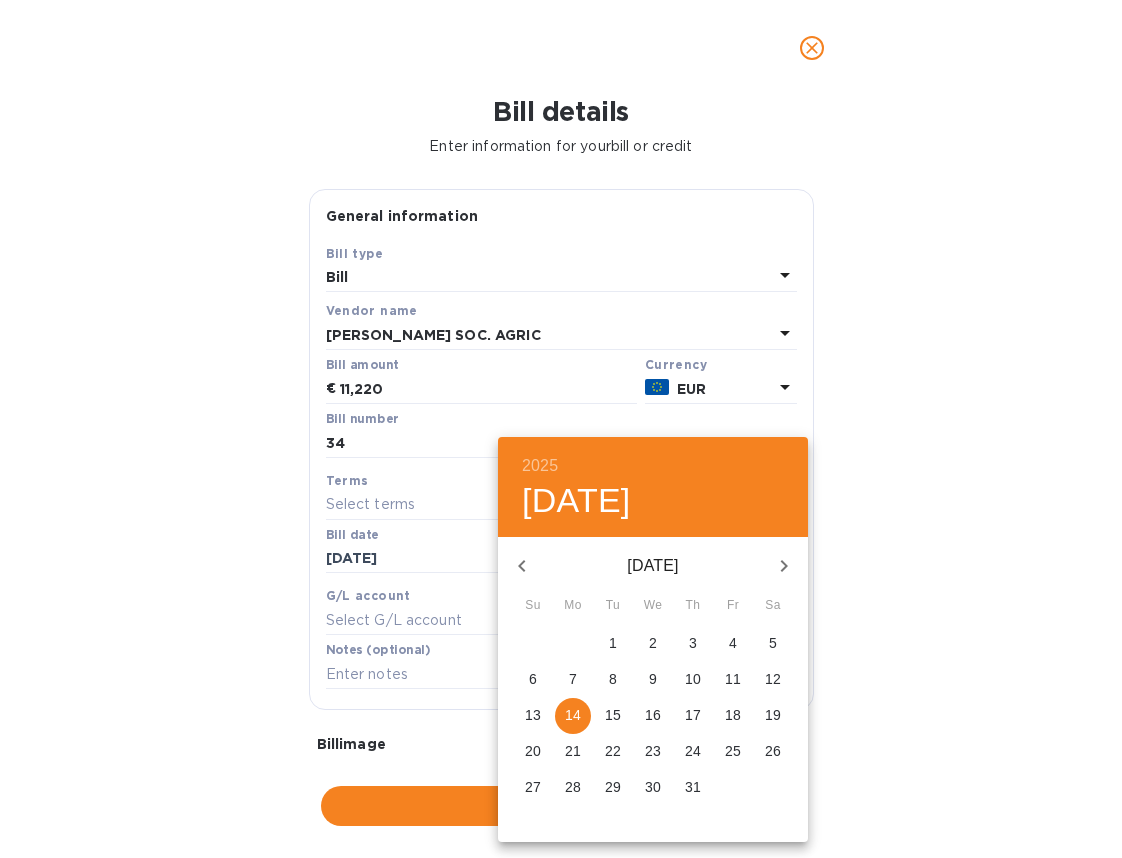click 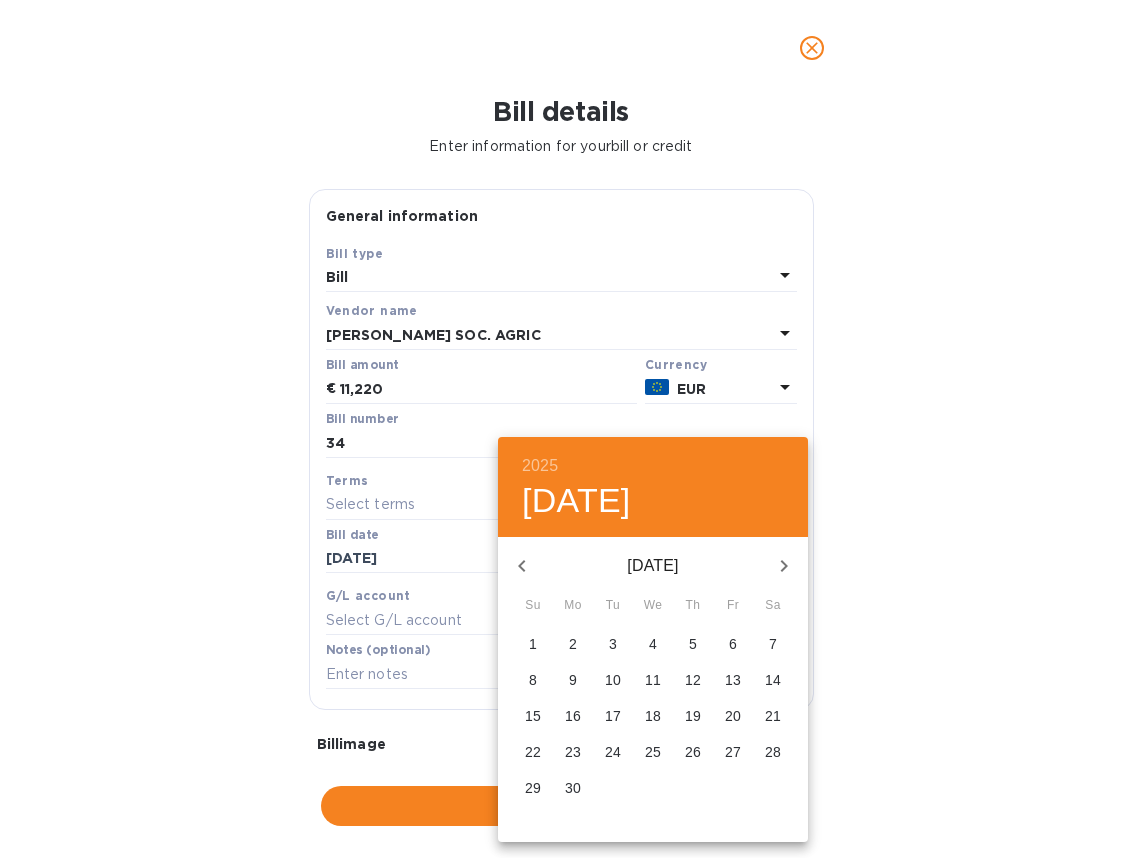 click 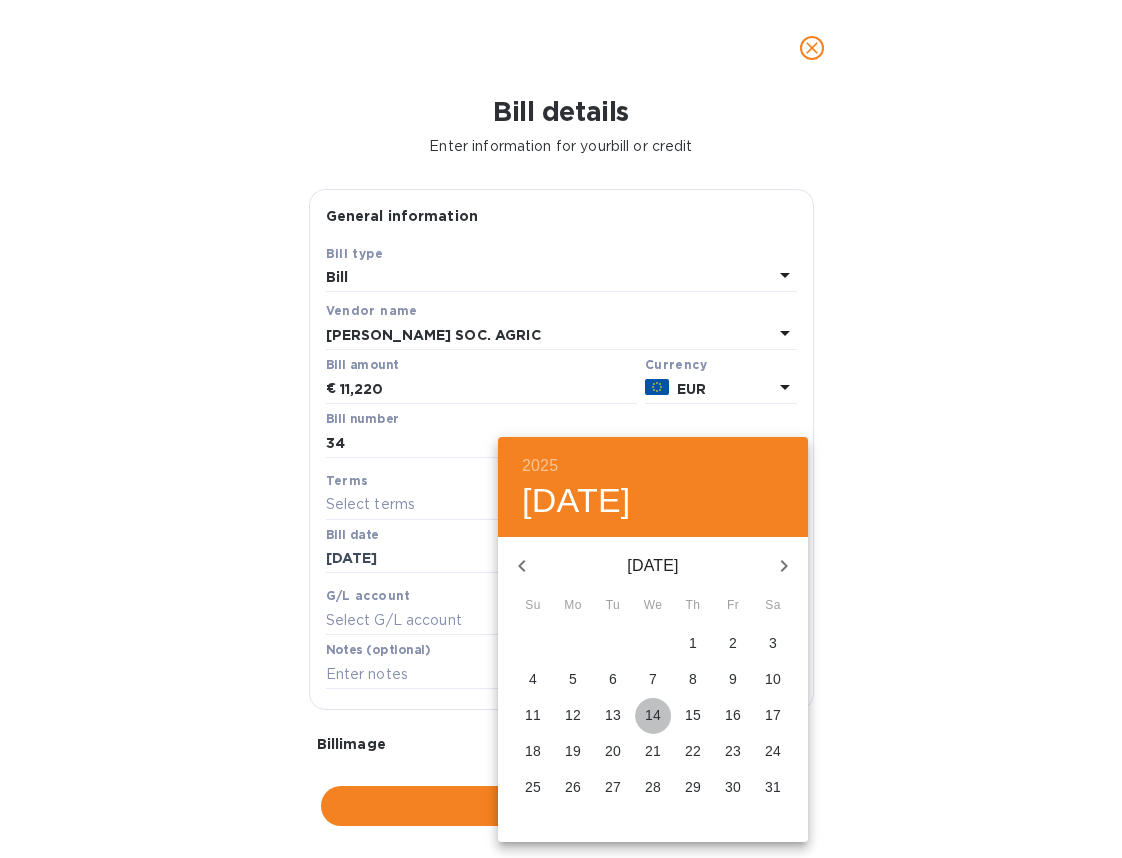 click on "14" at bounding box center [653, 715] 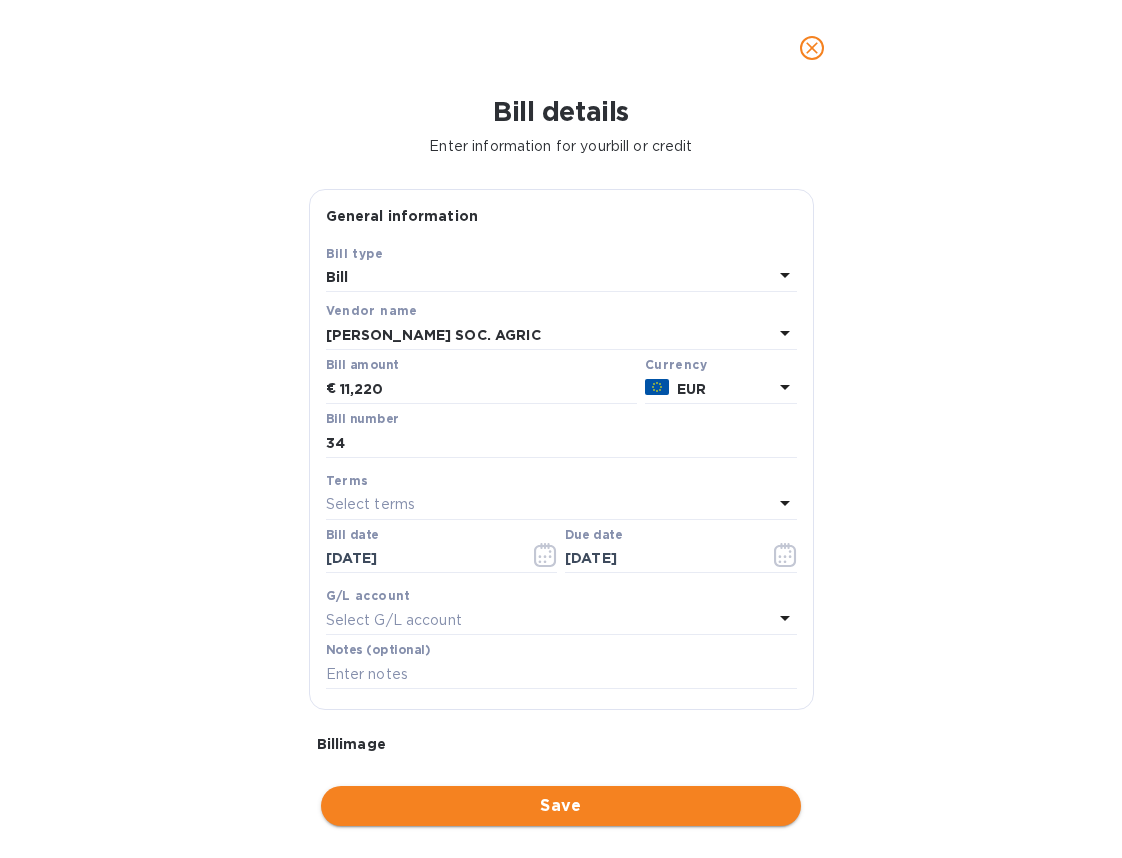 click on "Save" at bounding box center (561, 806) 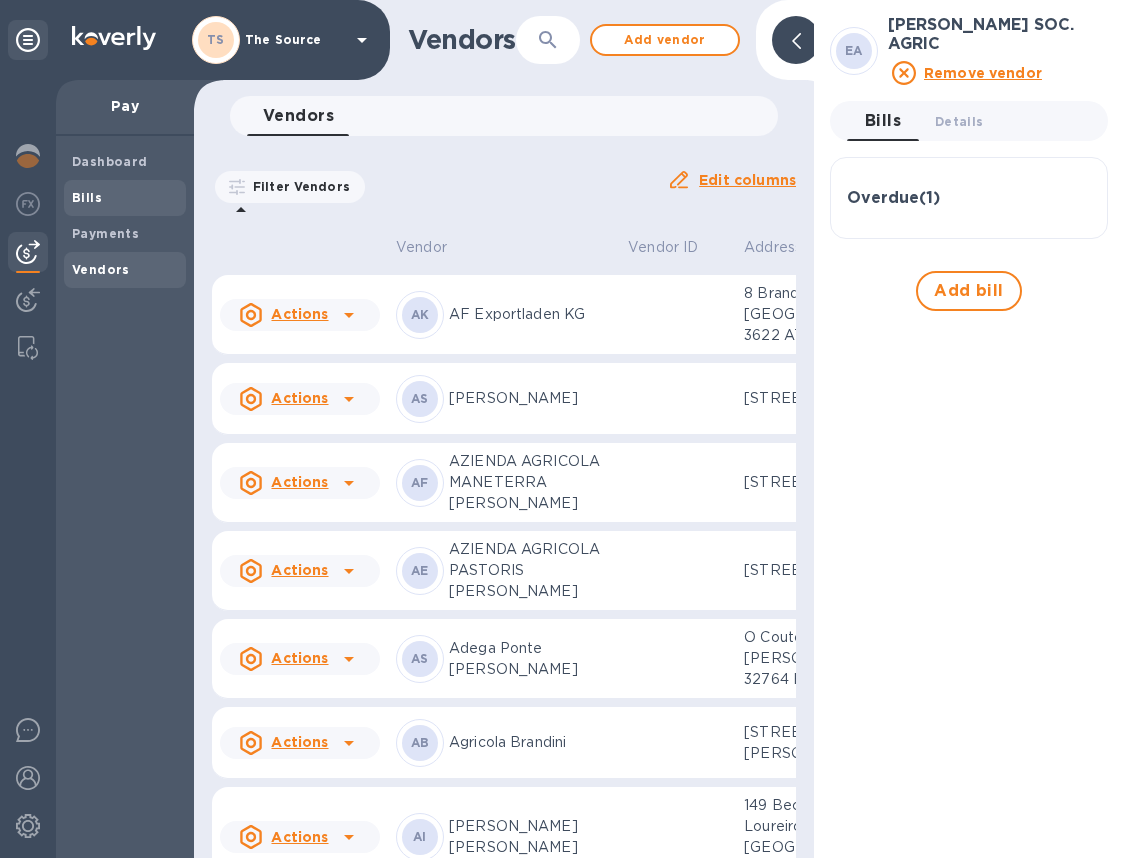 click on "Bills" at bounding box center [125, 198] 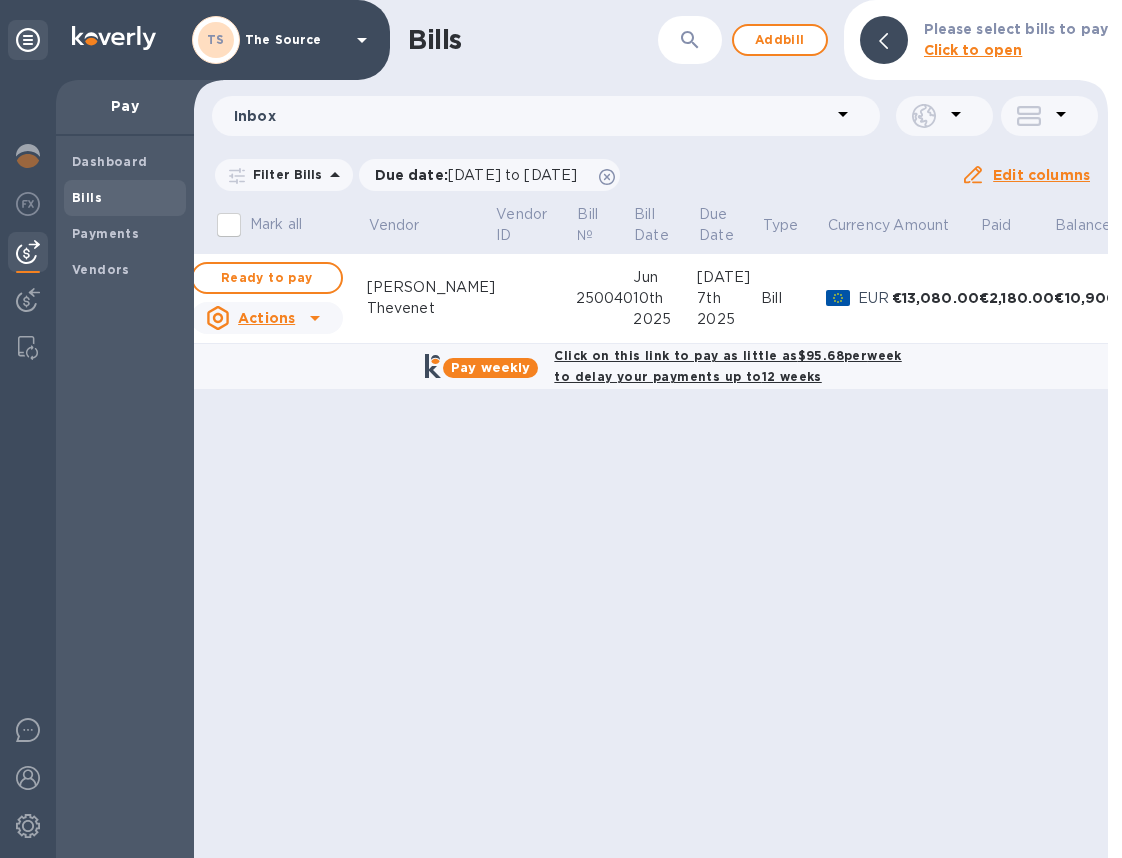 scroll, scrollTop: 0, scrollLeft: 0, axis: both 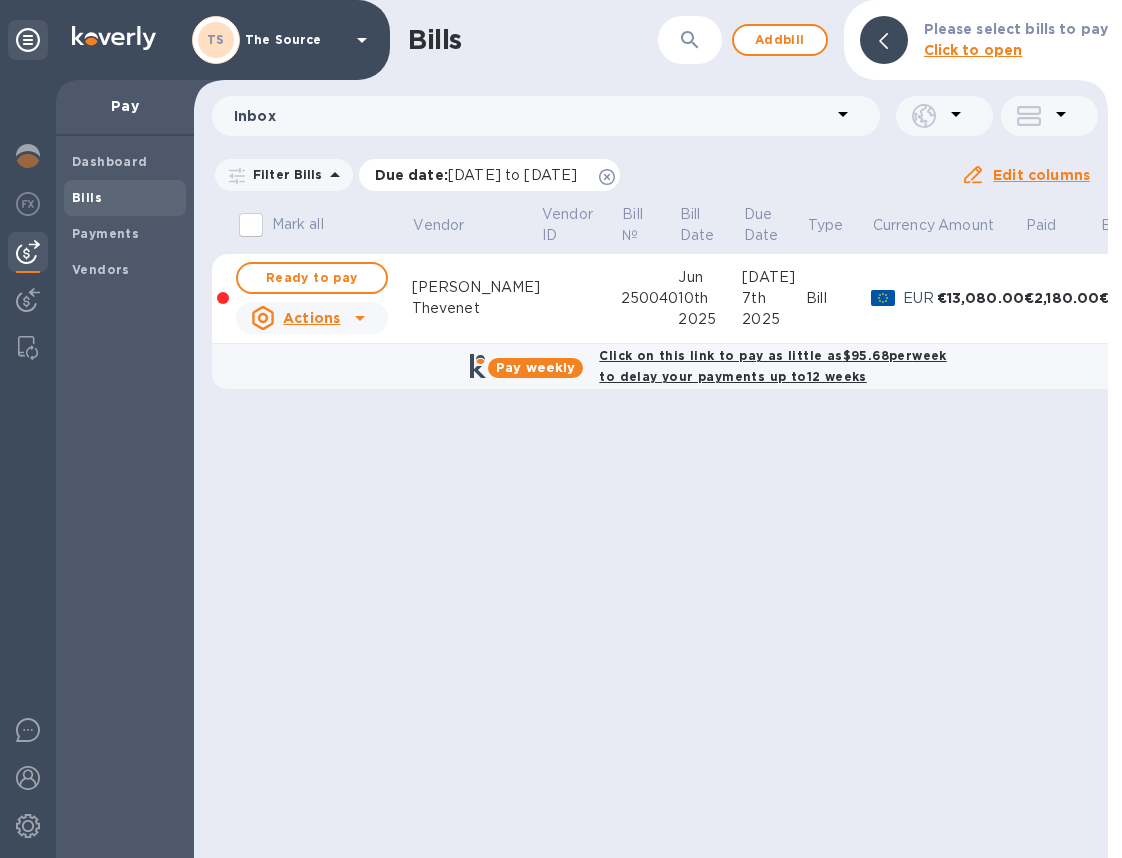 click 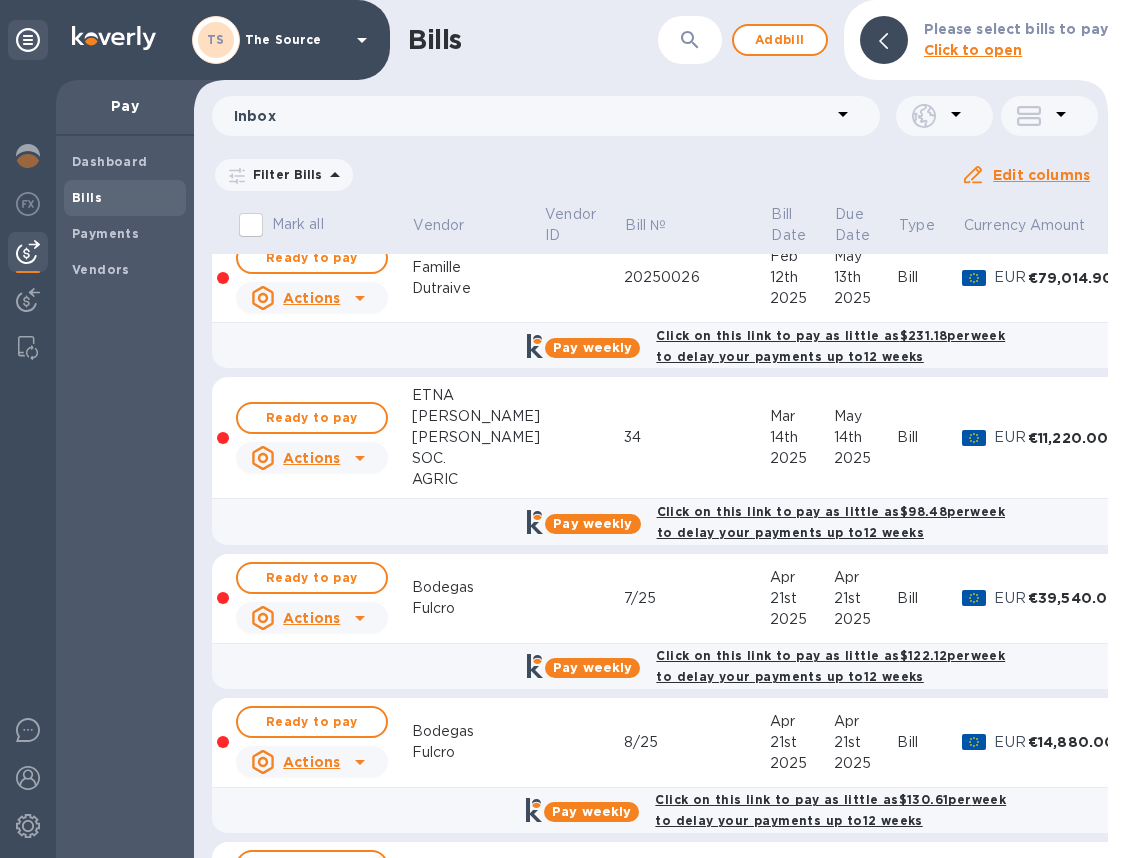 scroll, scrollTop: 1260, scrollLeft: 0, axis: vertical 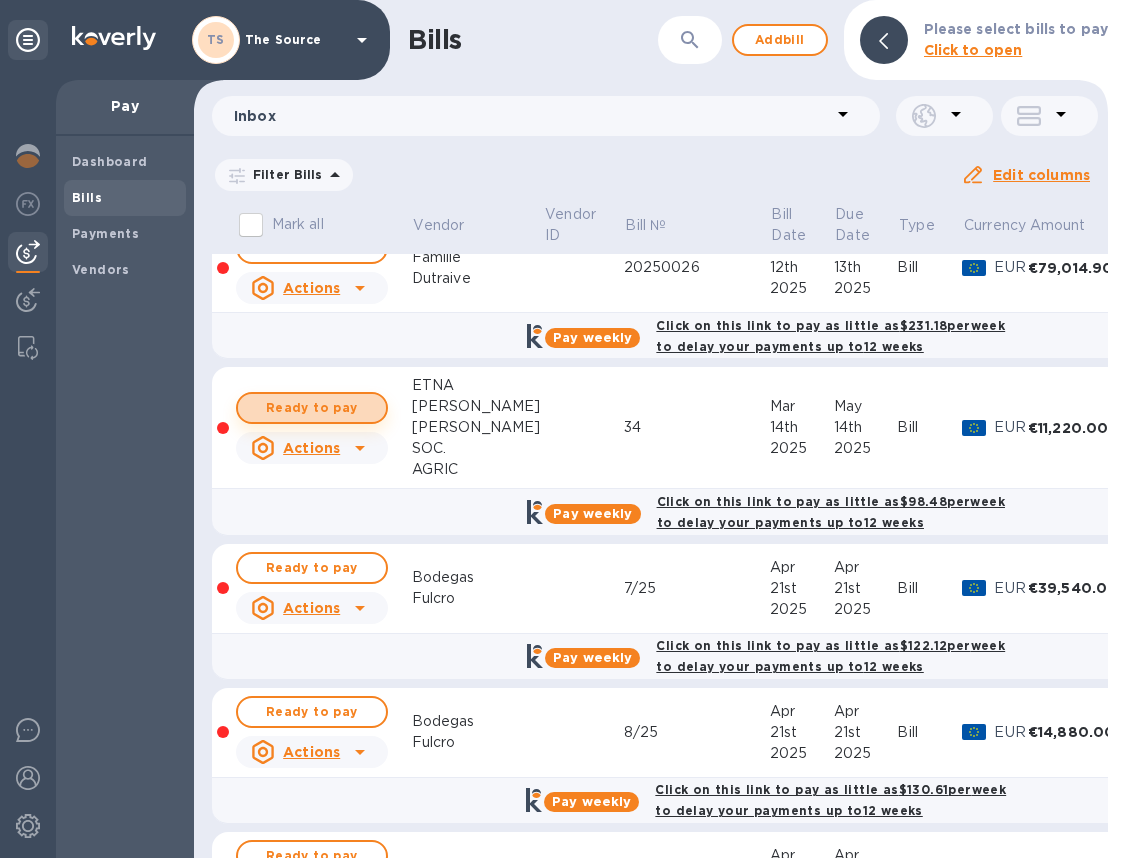 click on "Ready to pay" at bounding box center (312, 408) 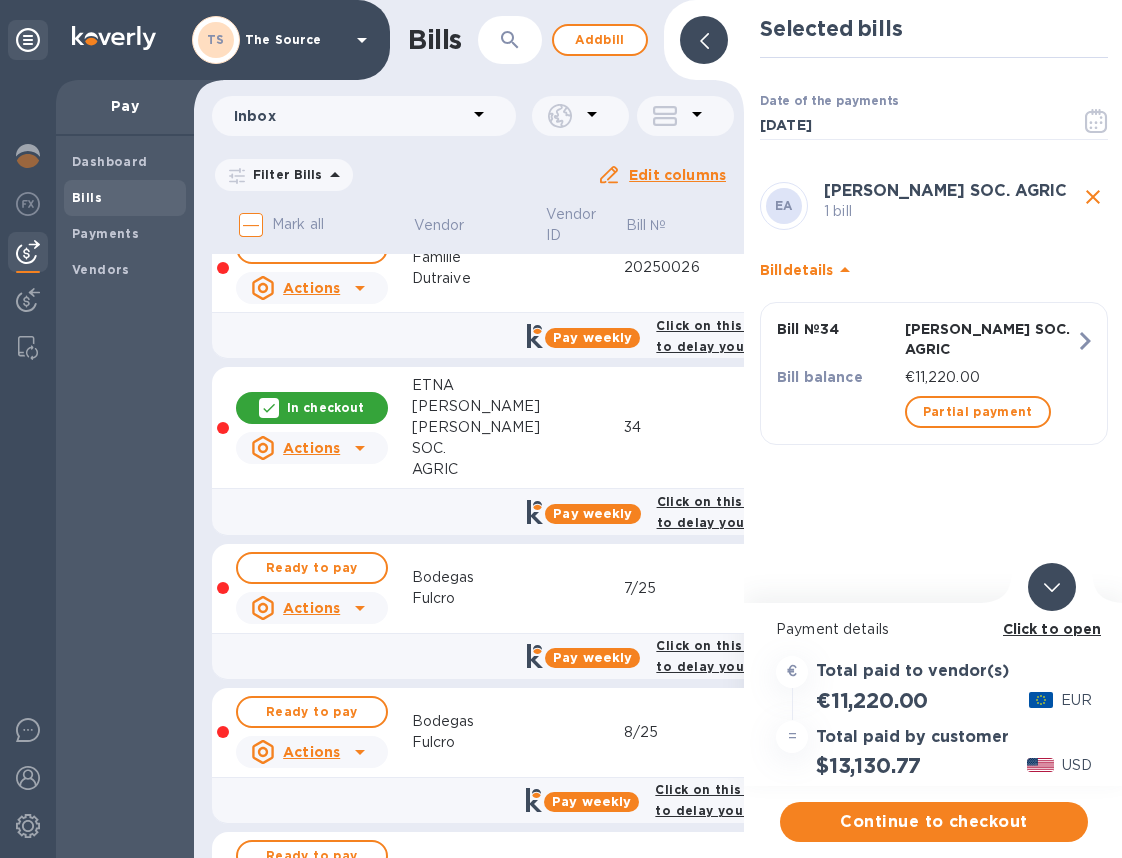 click at bounding box center (1052, 587) 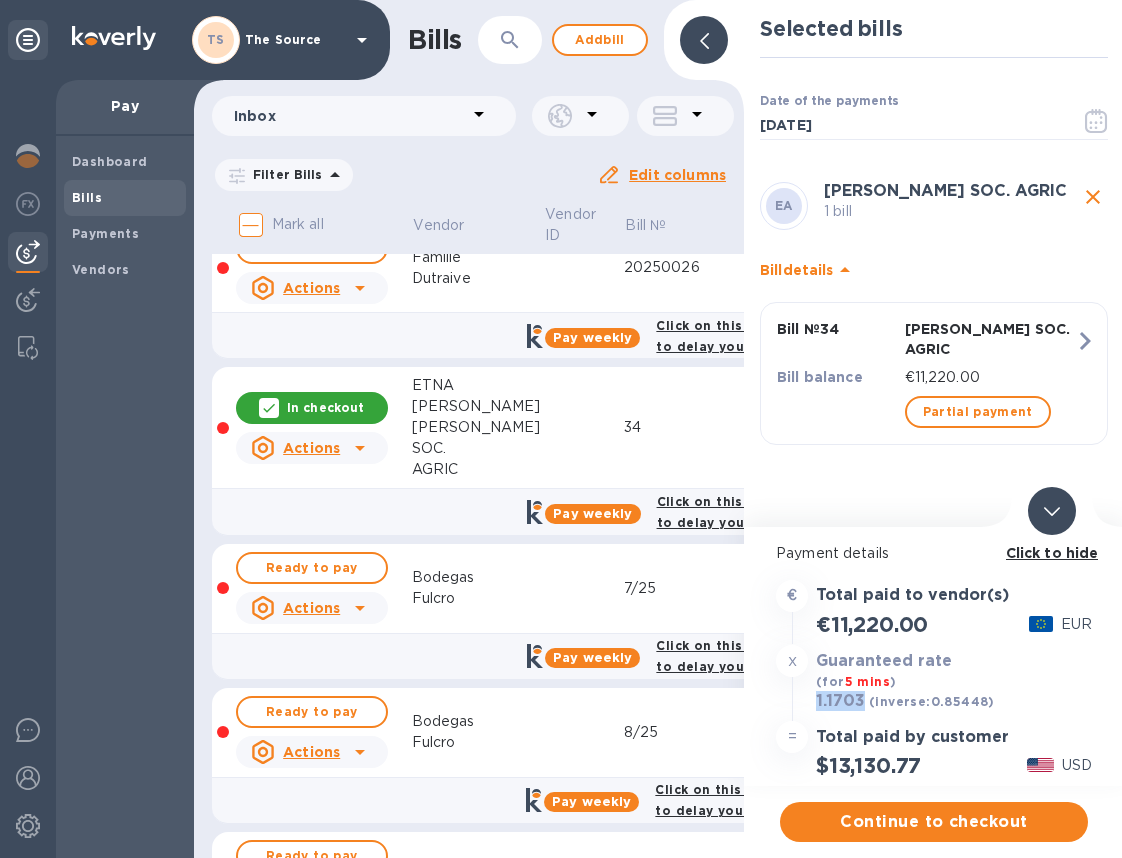 drag, startPoint x: 864, startPoint y: 700, endPoint x: 809, endPoint y: 700, distance: 55 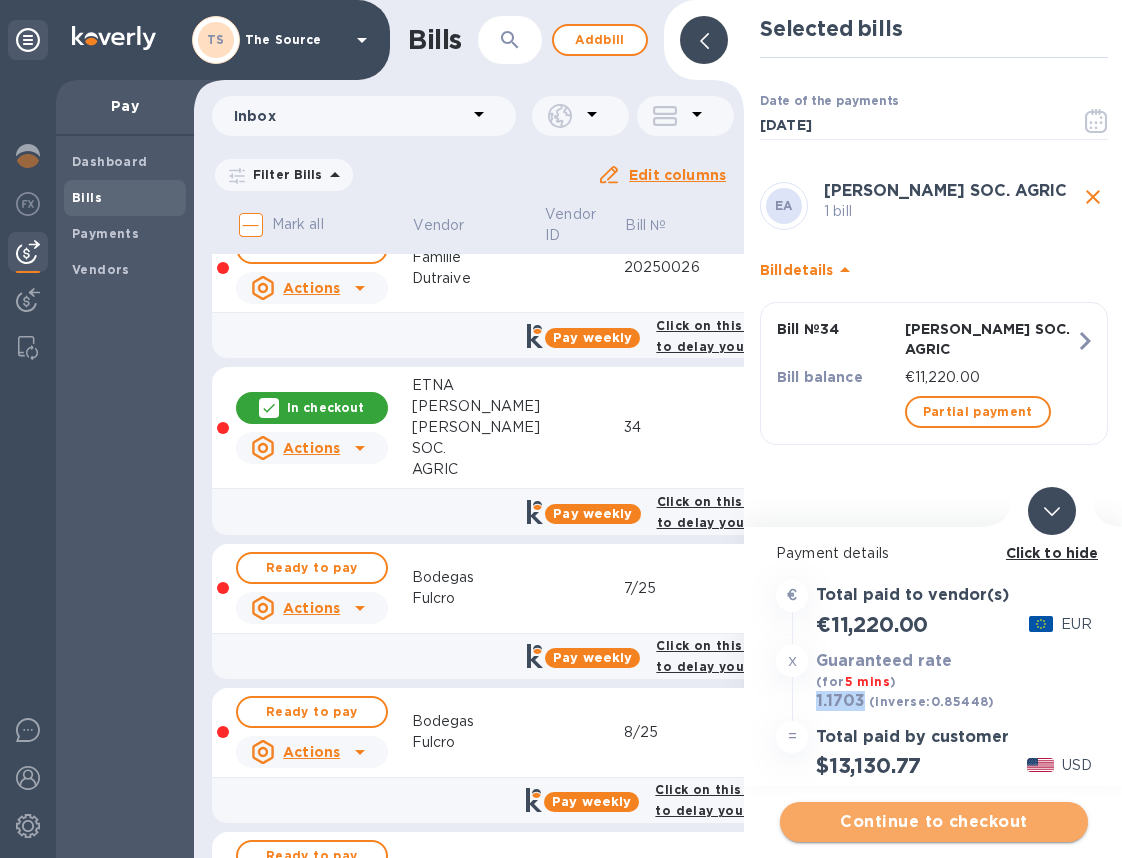 click on "Continue to checkout" at bounding box center (934, 822) 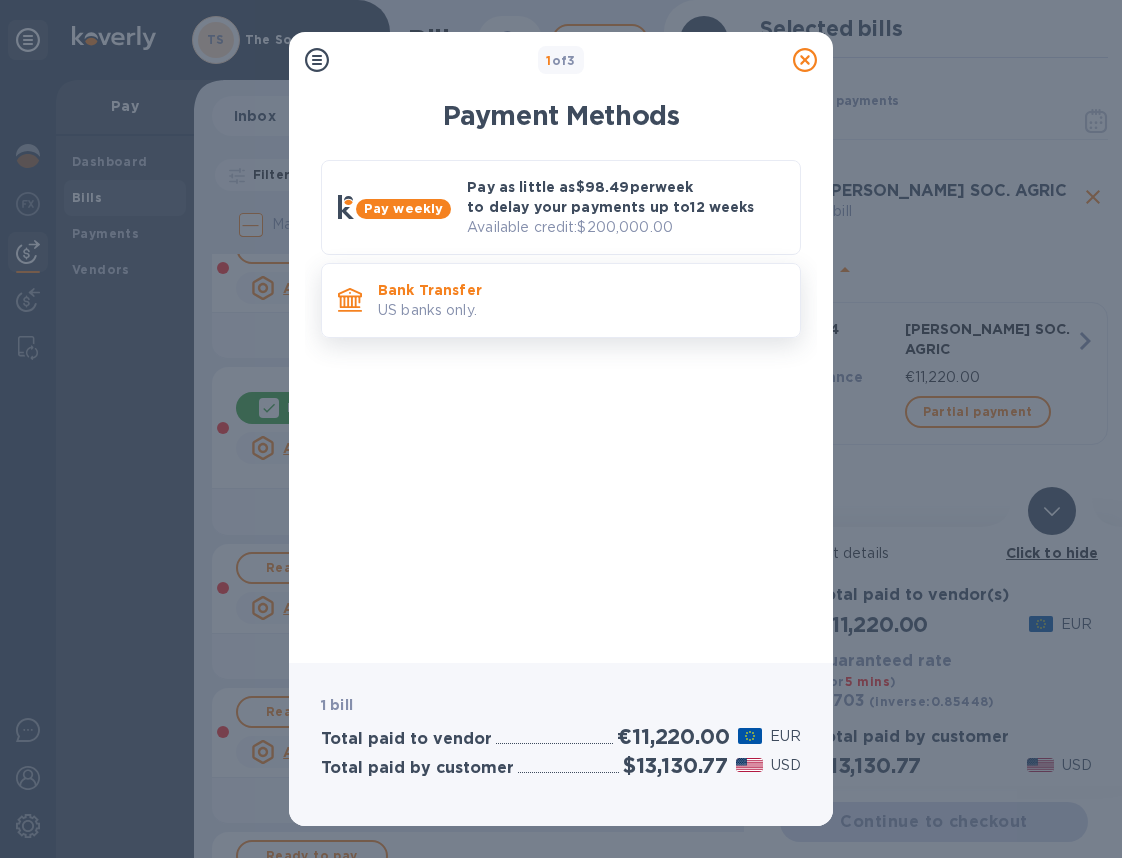 click on "Bank Transfer" at bounding box center [581, 290] 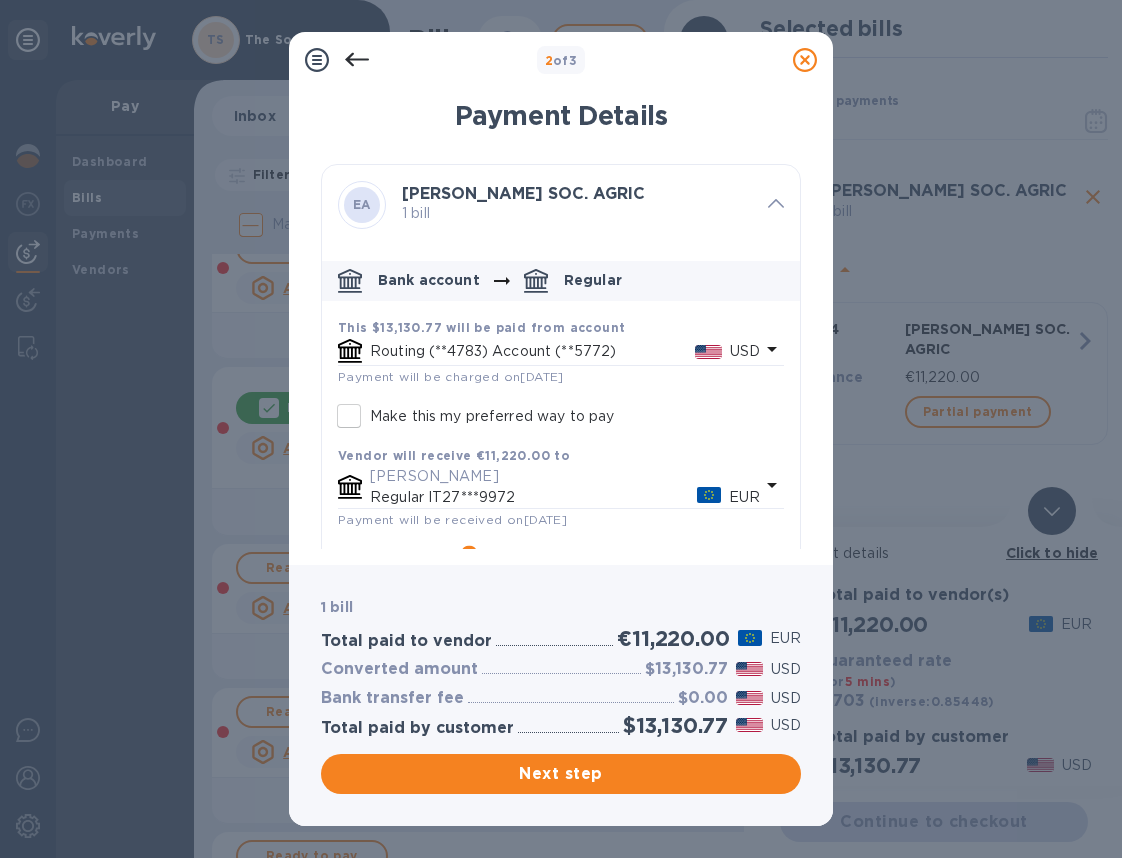 click 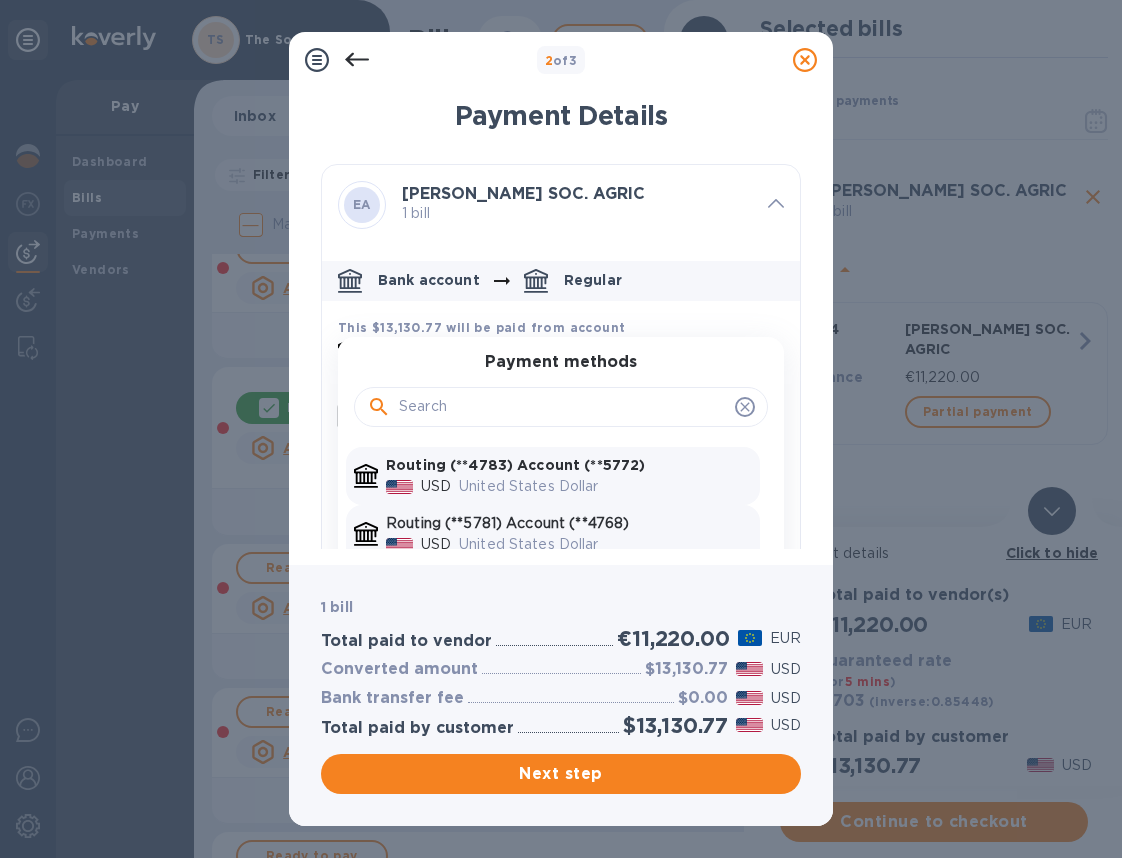 click on "Routing  (**5781) Account  (**4768)" at bounding box center [569, 523] 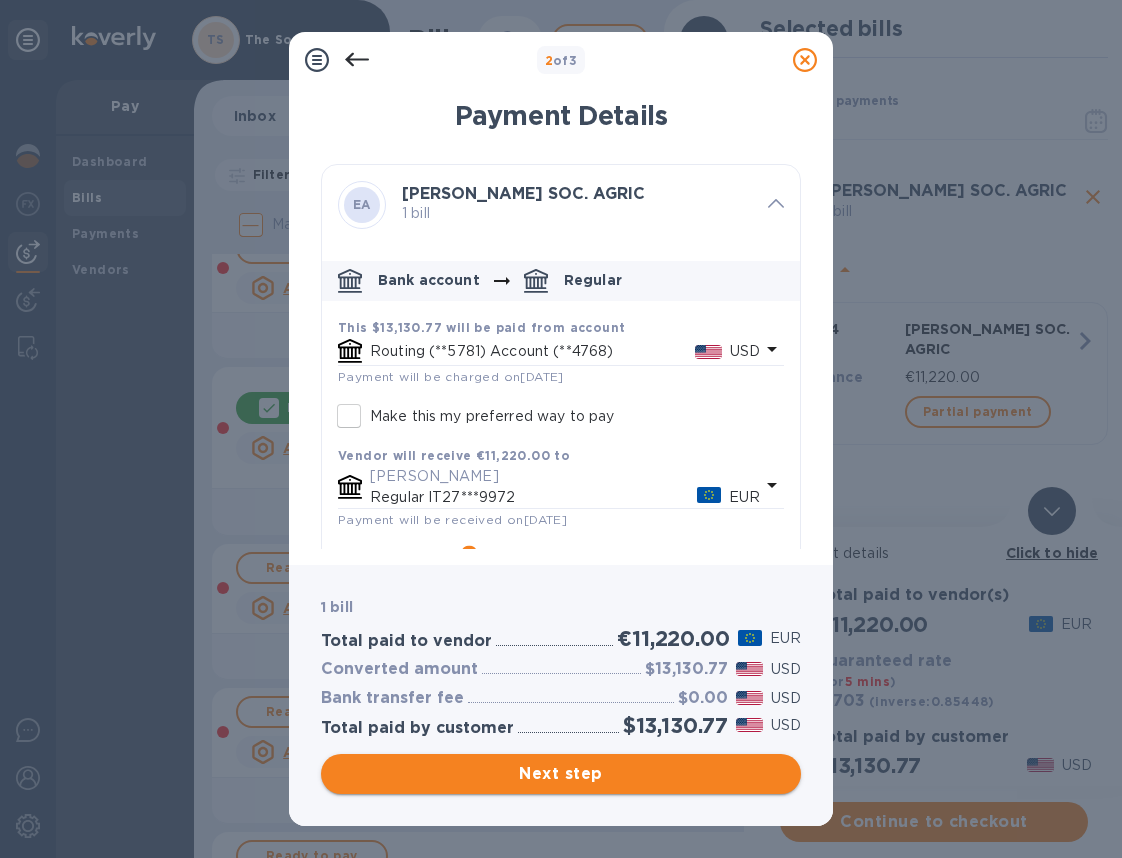 click on "Next step" at bounding box center [561, 774] 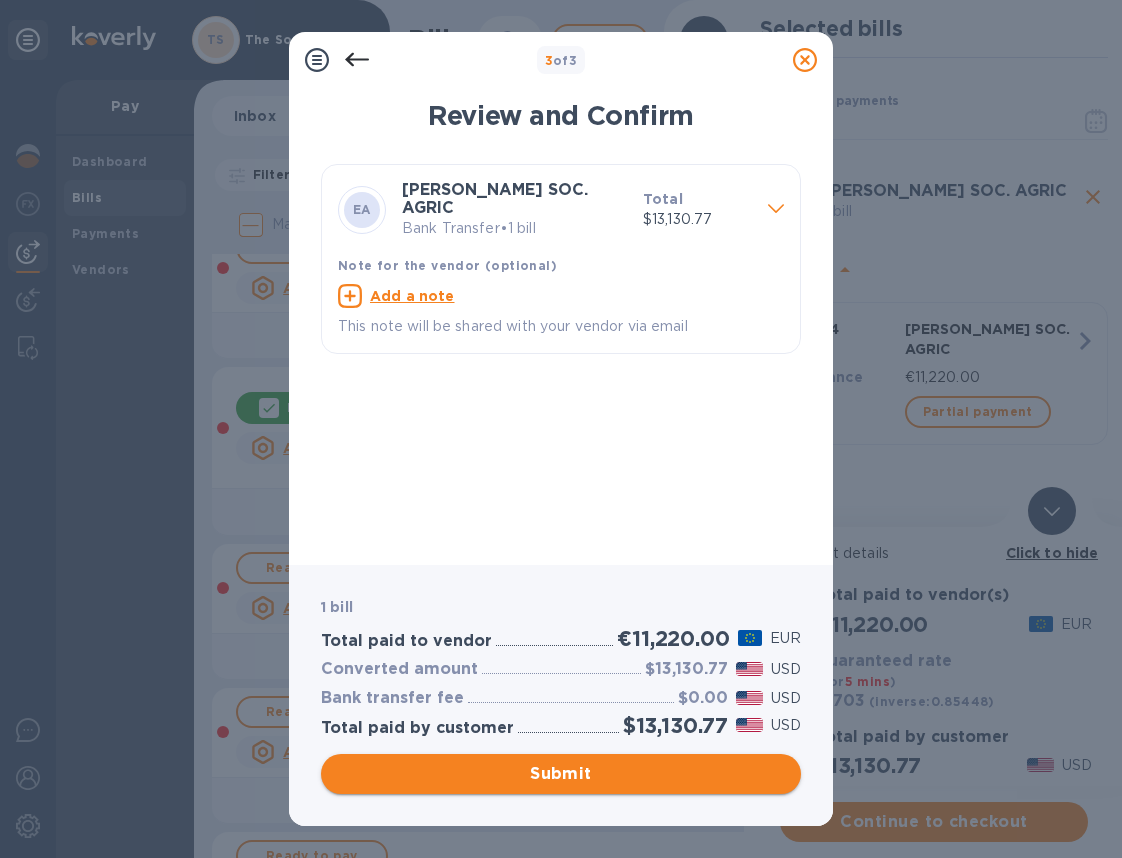 click on "Submit" at bounding box center [561, 774] 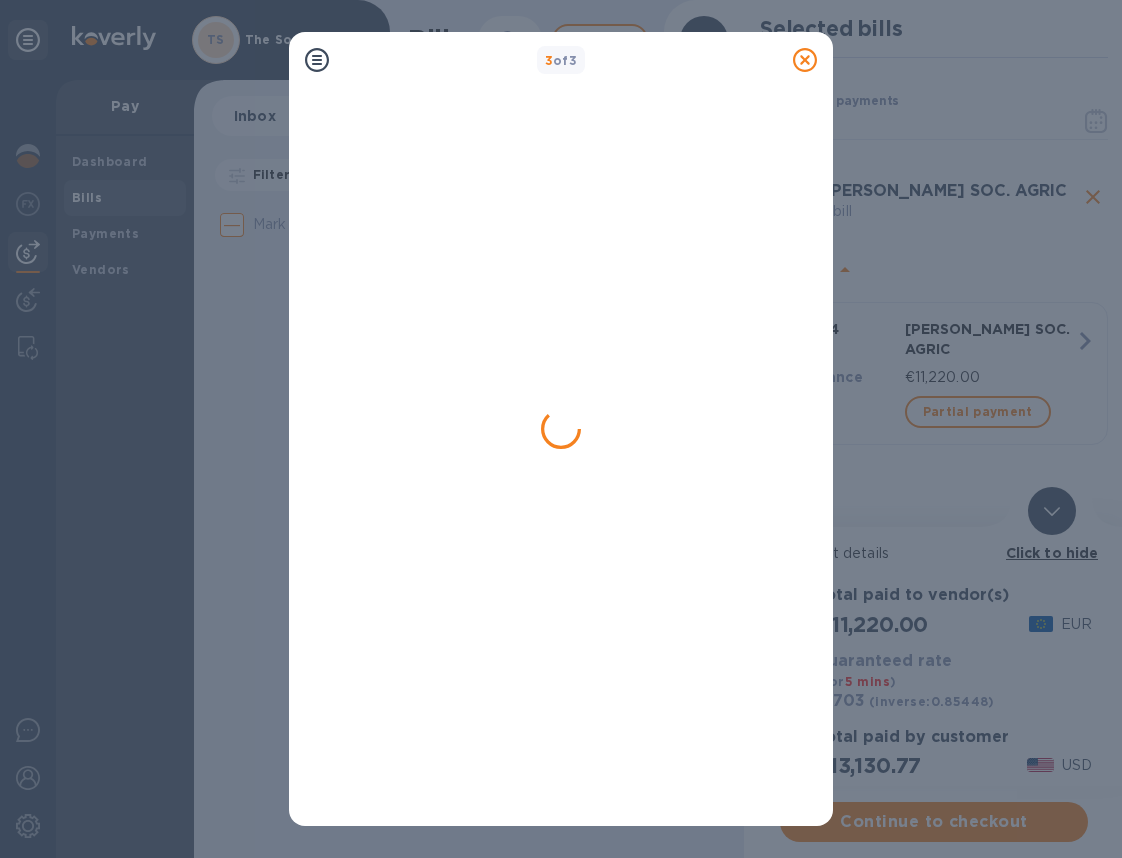 scroll, scrollTop: 0, scrollLeft: 0, axis: both 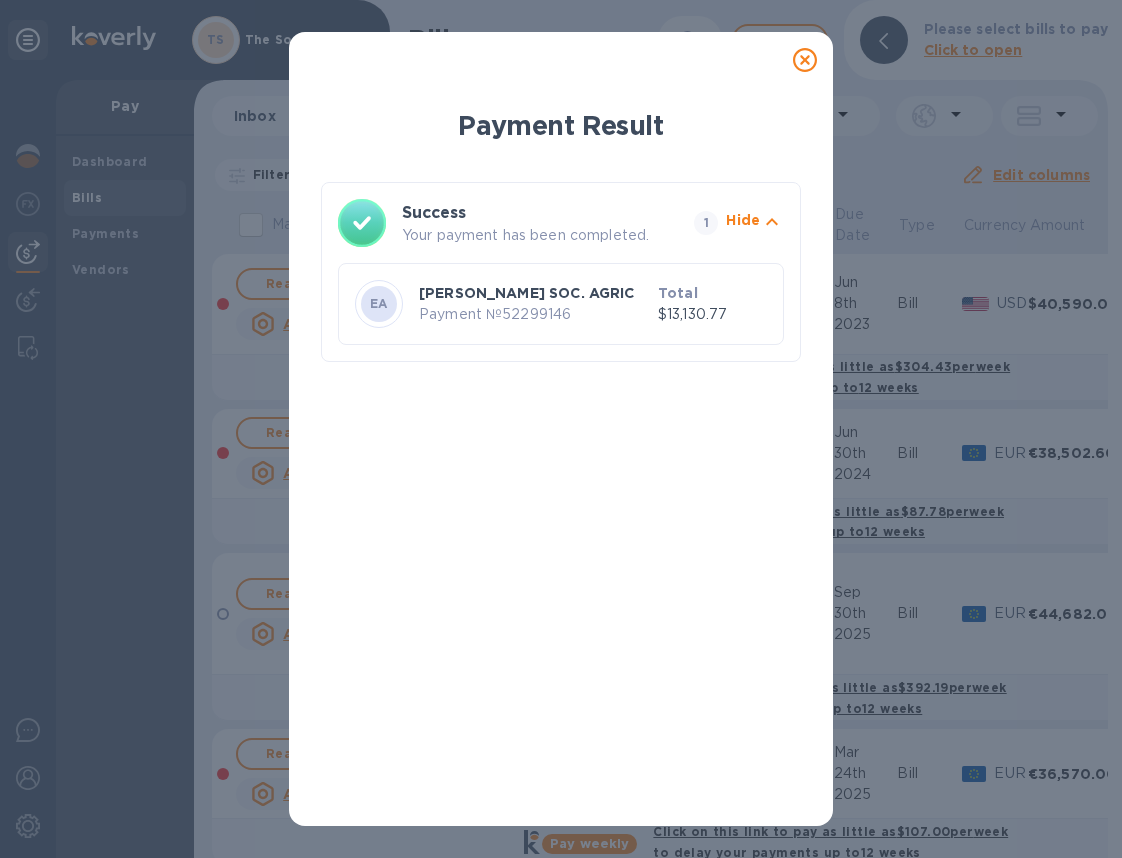 click at bounding box center [805, 60] 